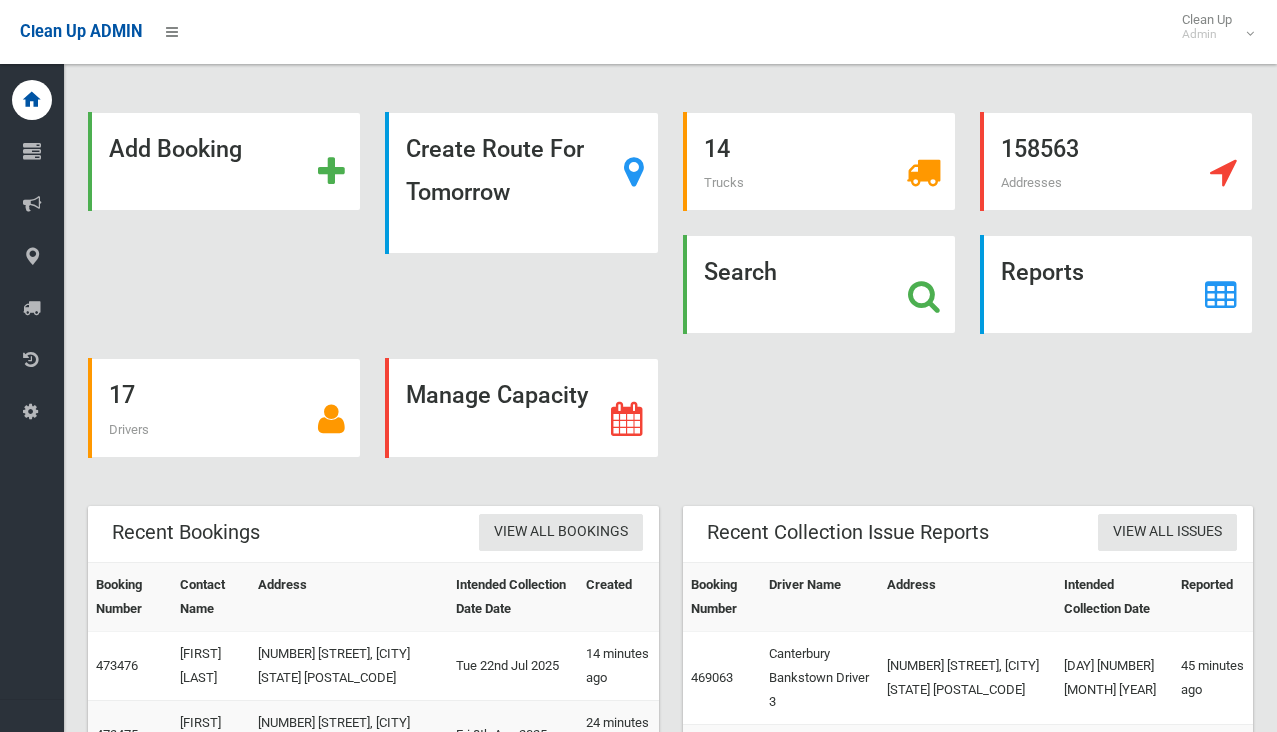 scroll, scrollTop: 0, scrollLeft: 0, axis: both 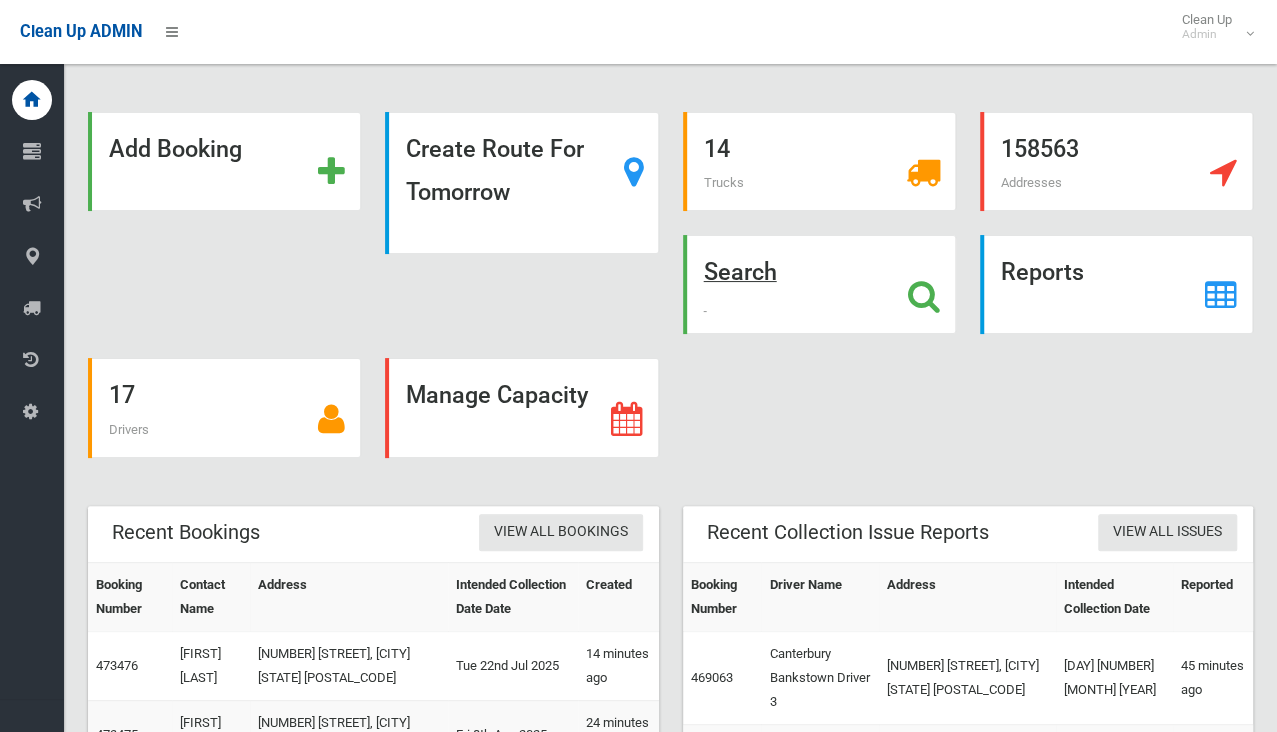 click on "Search" at bounding box center (740, 272) 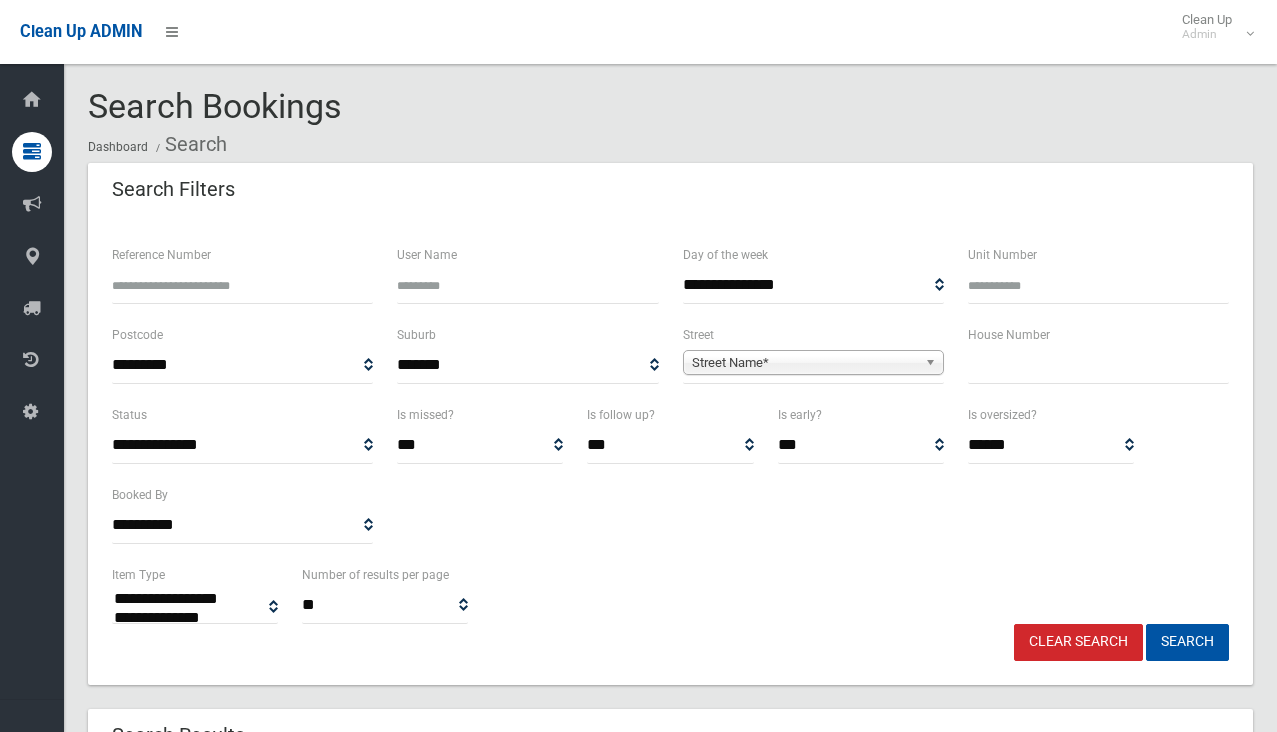 select 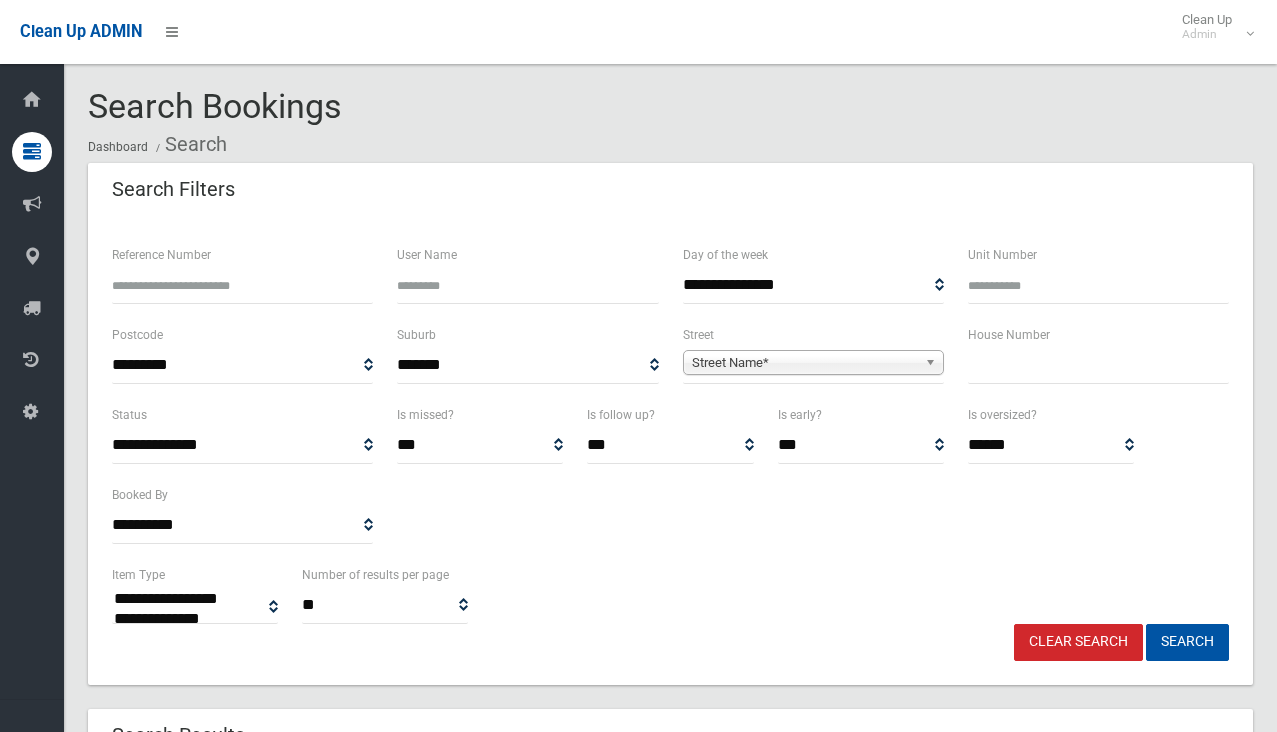 scroll, scrollTop: 0, scrollLeft: 0, axis: both 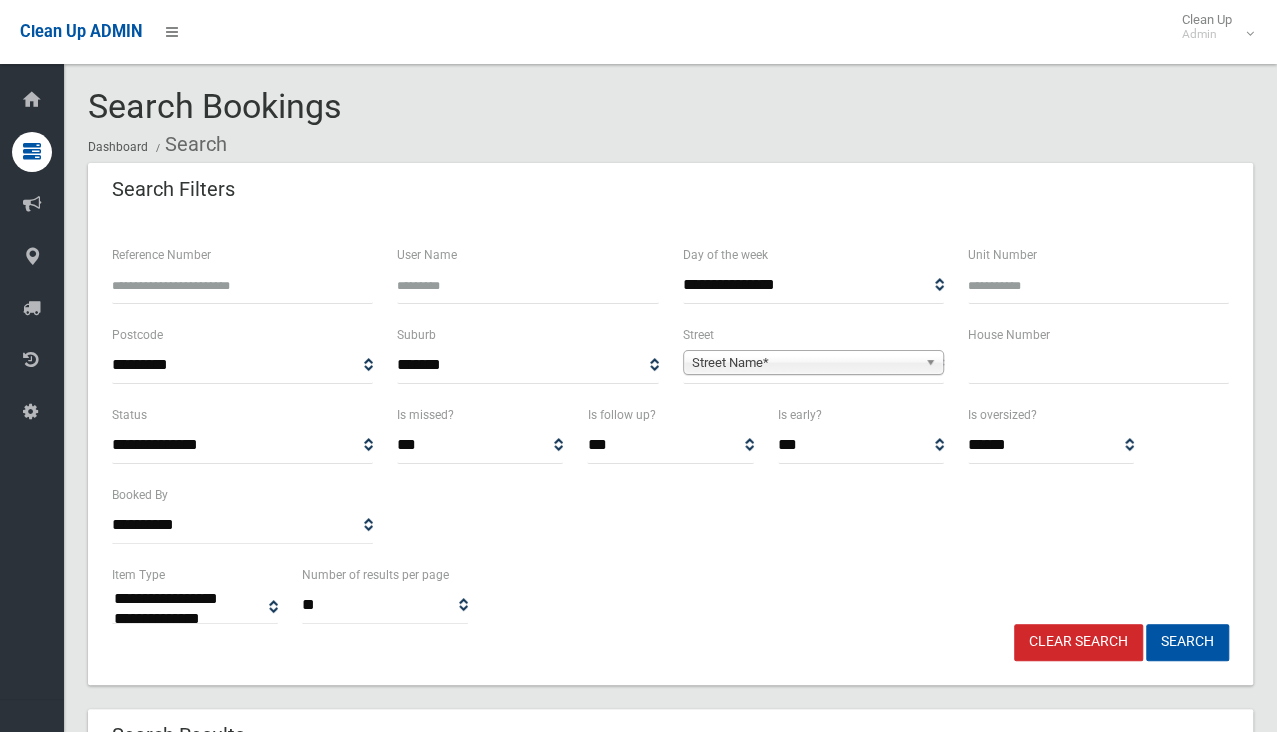 click at bounding box center [1098, 365] 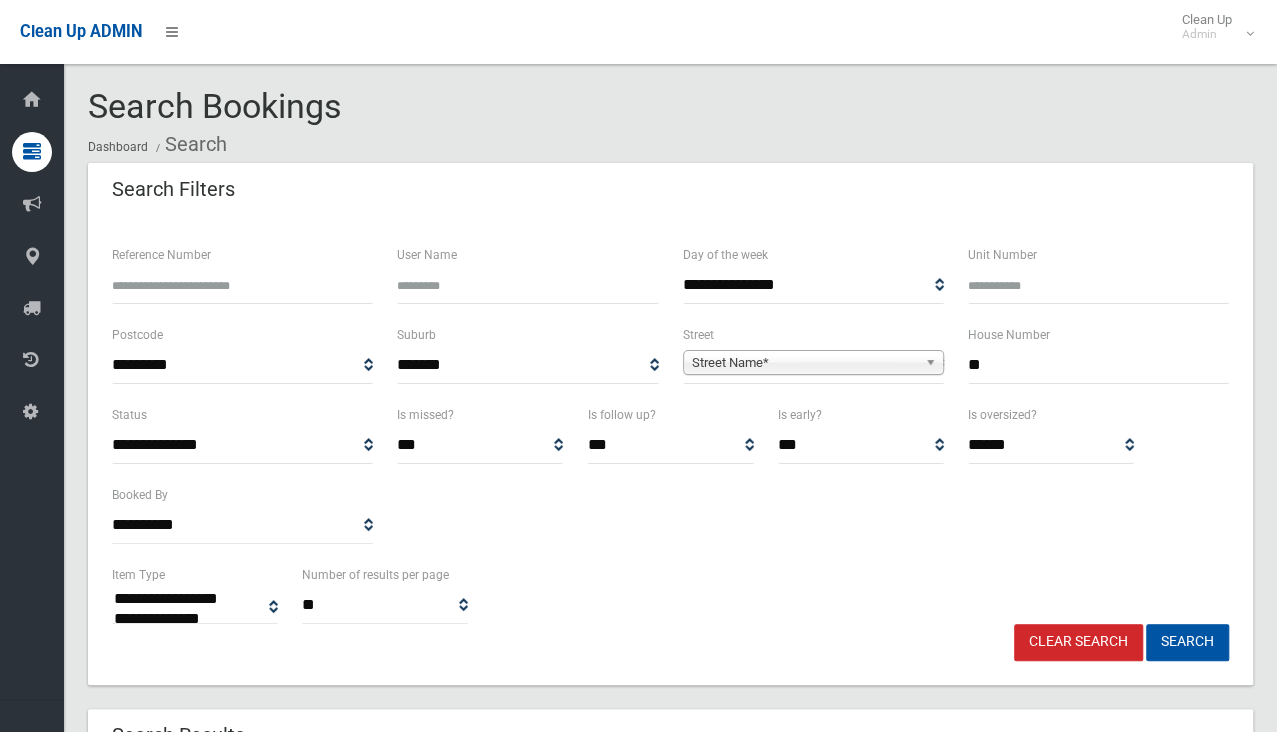 type on "**" 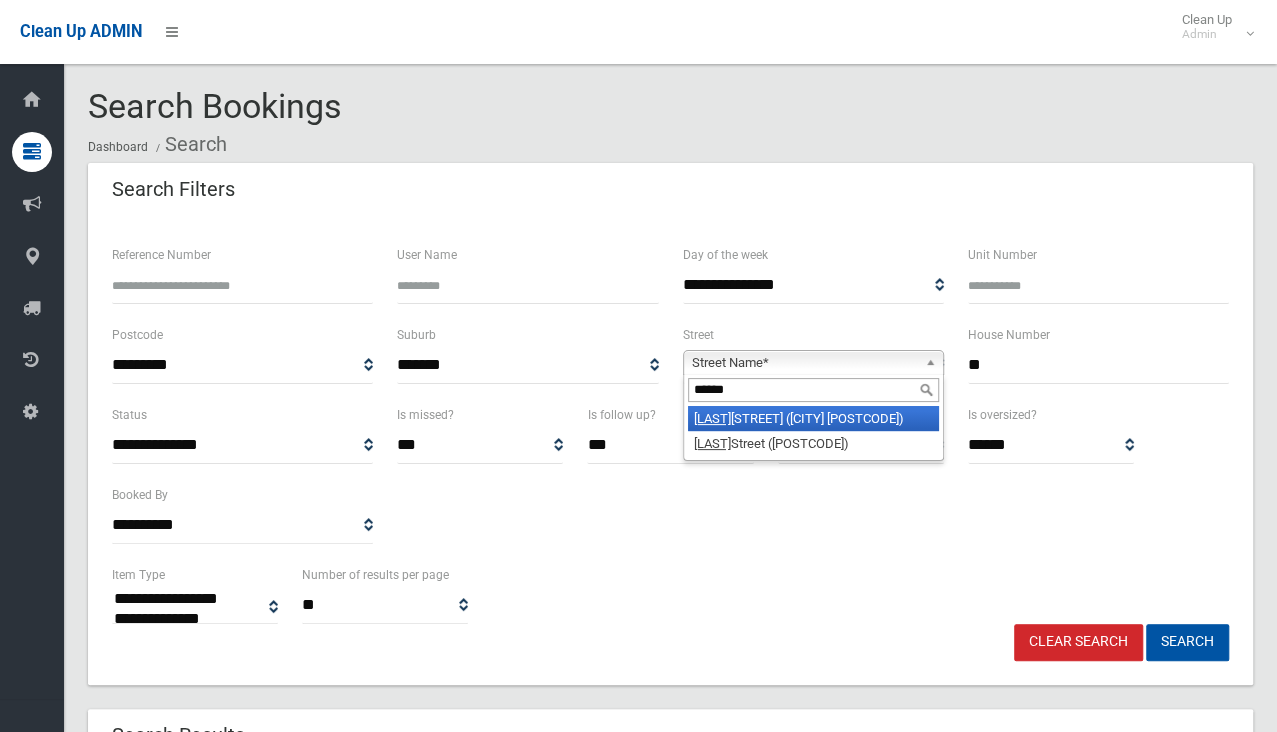 type on "******" 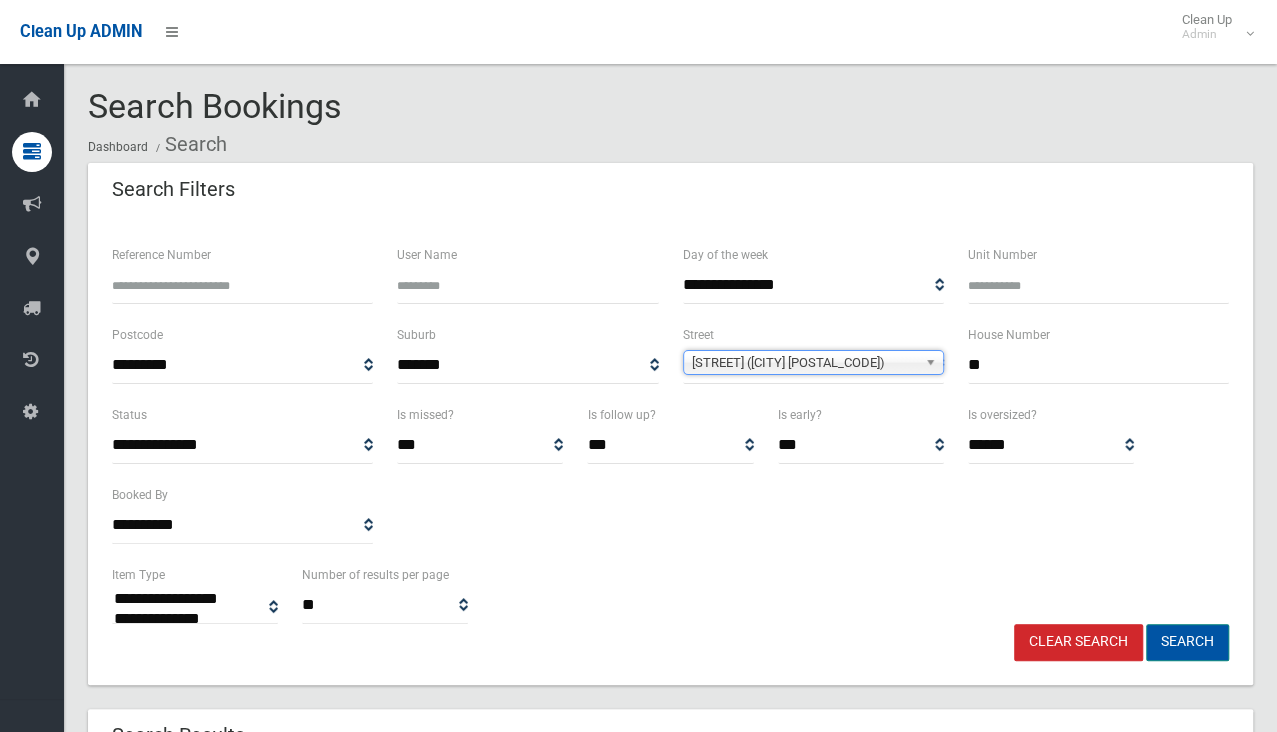 click on "Search" at bounding box center [1187, 642] 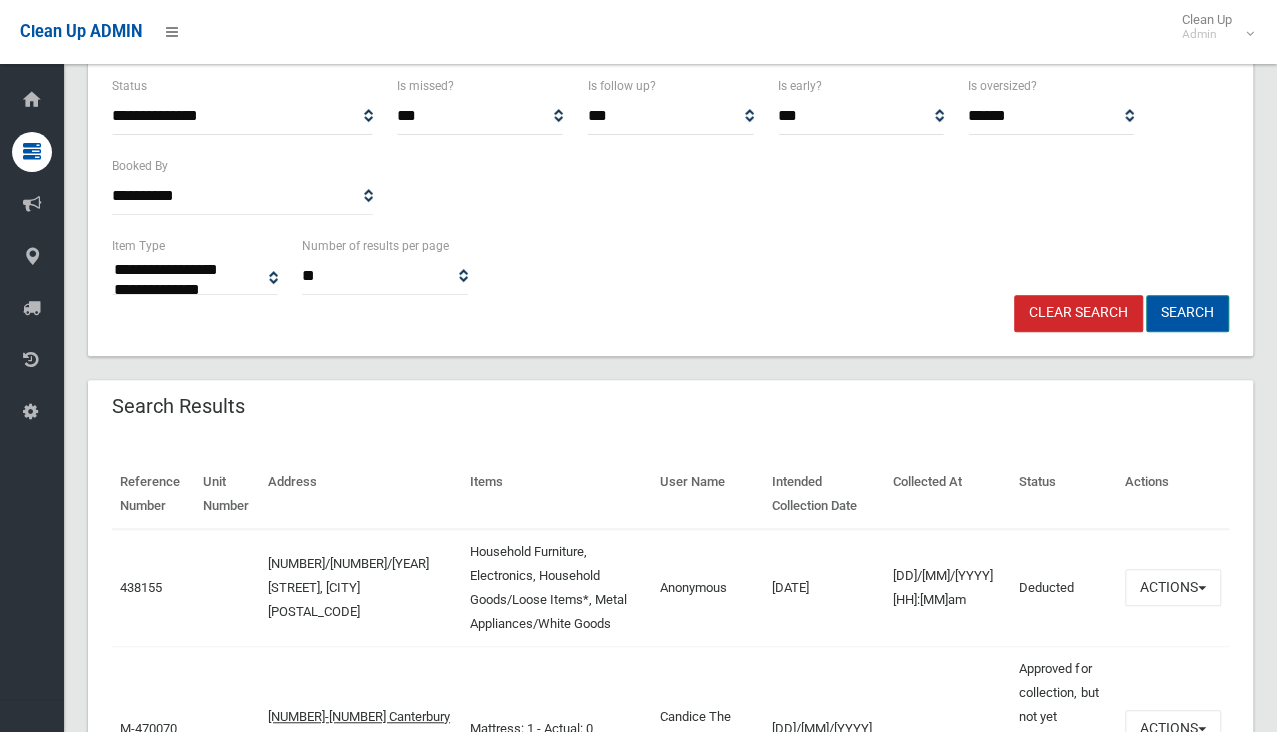 scroll, scrollTop: 500, scrollLeft: 0, axis: vertical 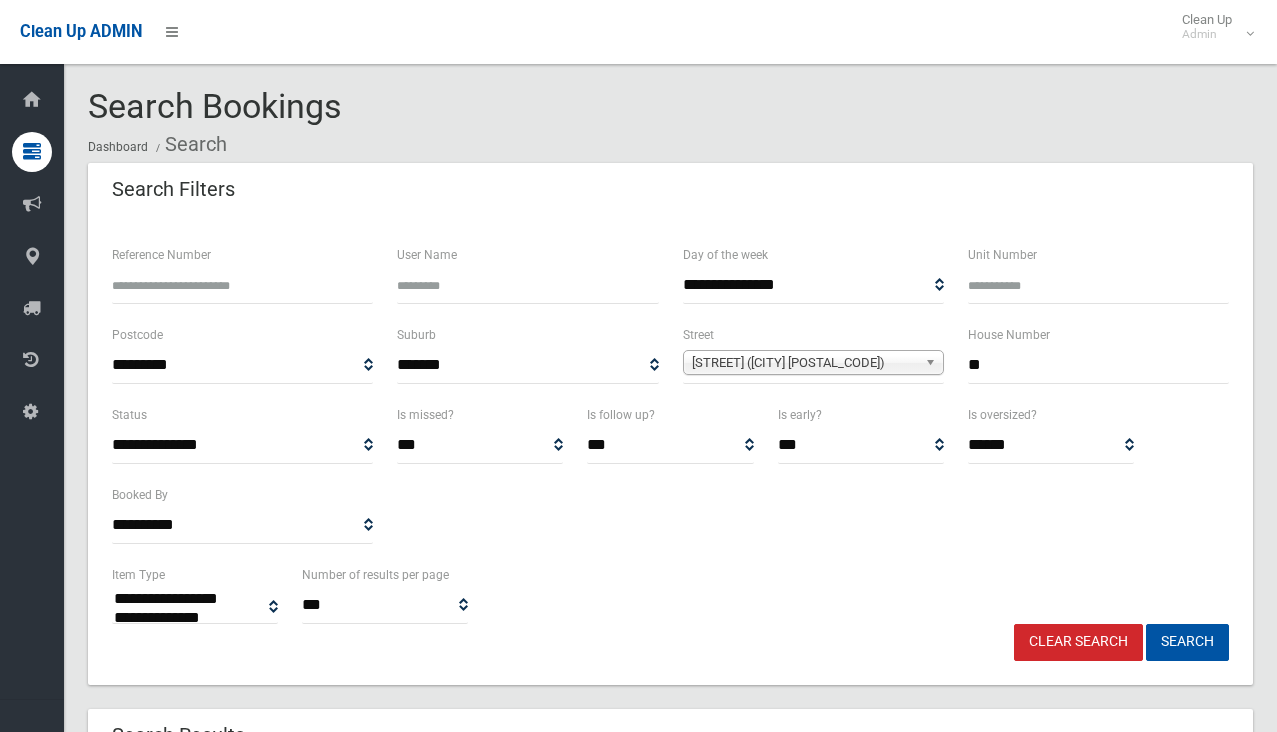 select 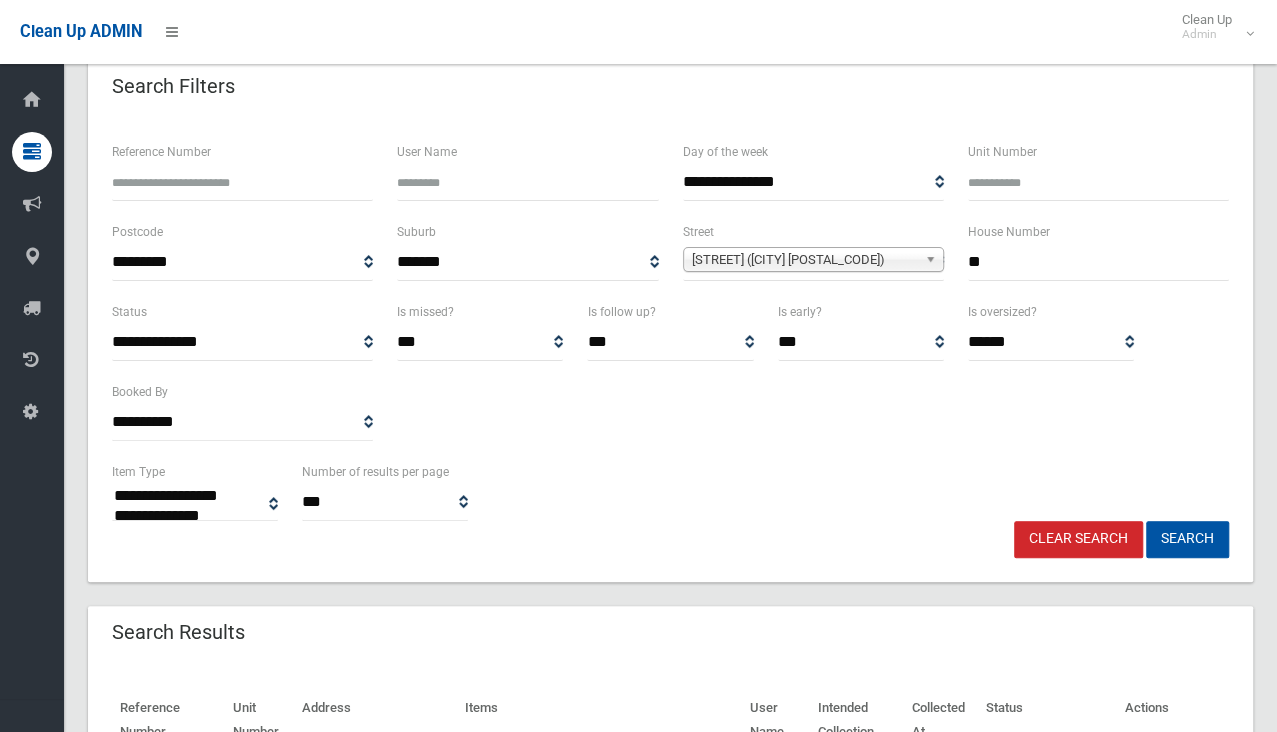 scroll, scrollTop: 100, scrollLeft: 0, axis: vertical 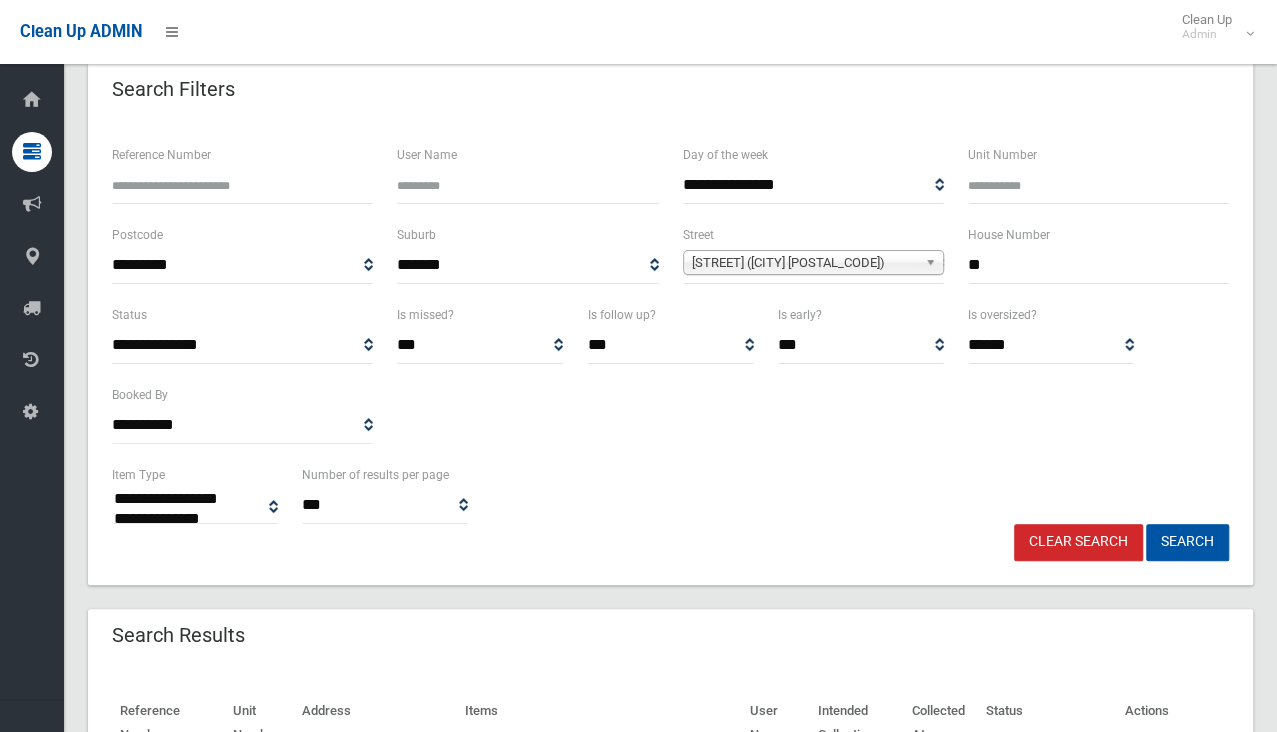click on "**" at bounding box center [1098, 265] 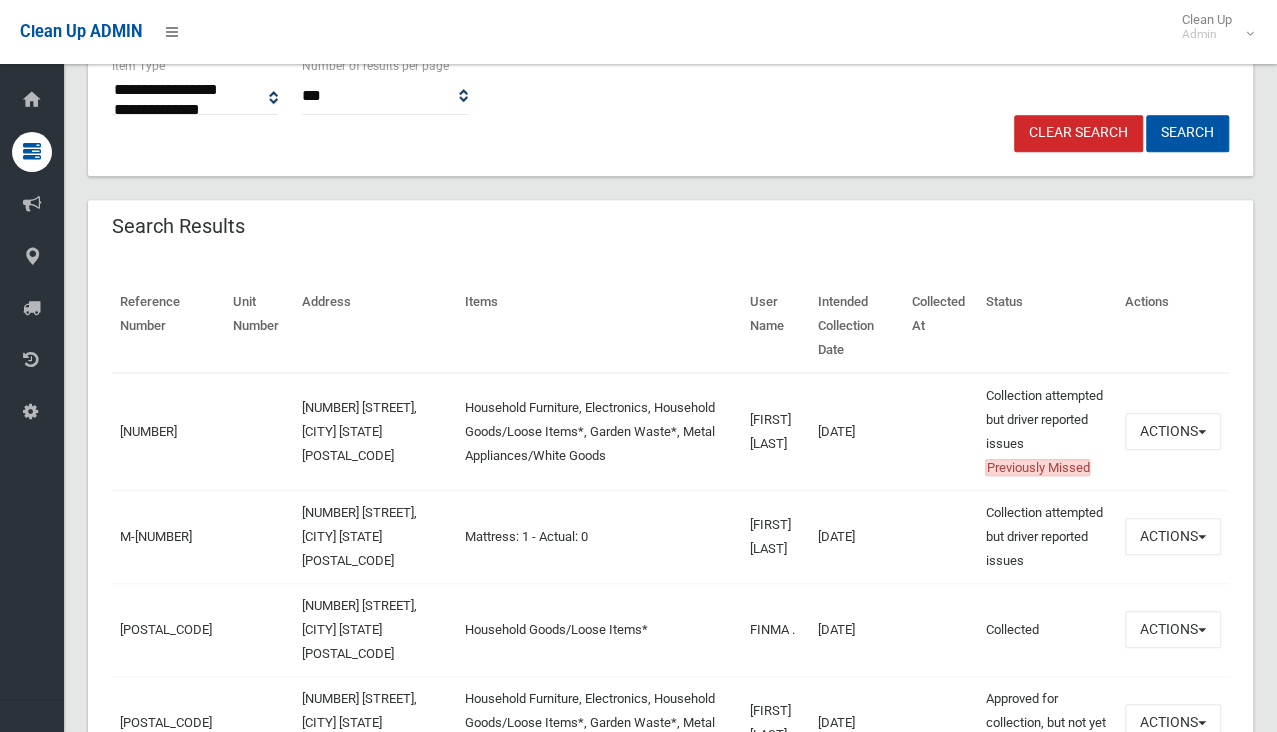 scroll, scrollTop: 700, scrollLeft: 0, axis: vertical 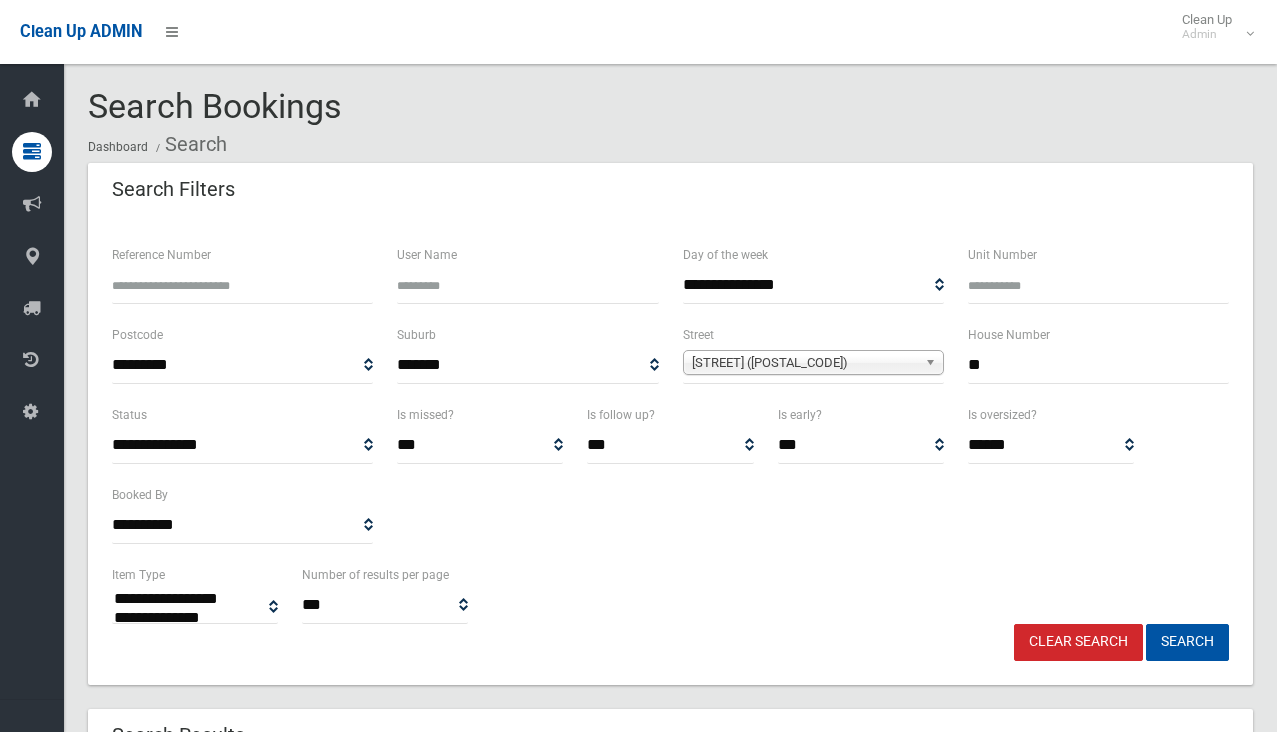 select 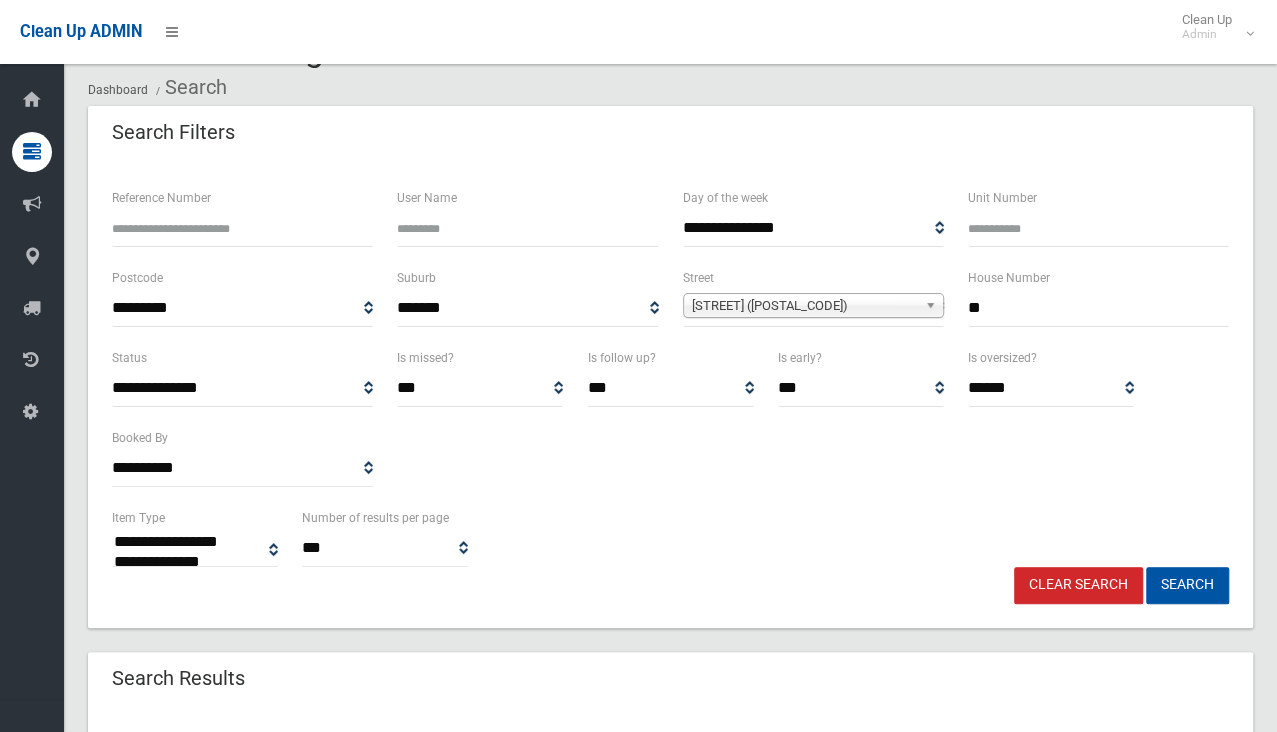 scroll, scrollTop: 0, scrollLeft: 0, axis: both 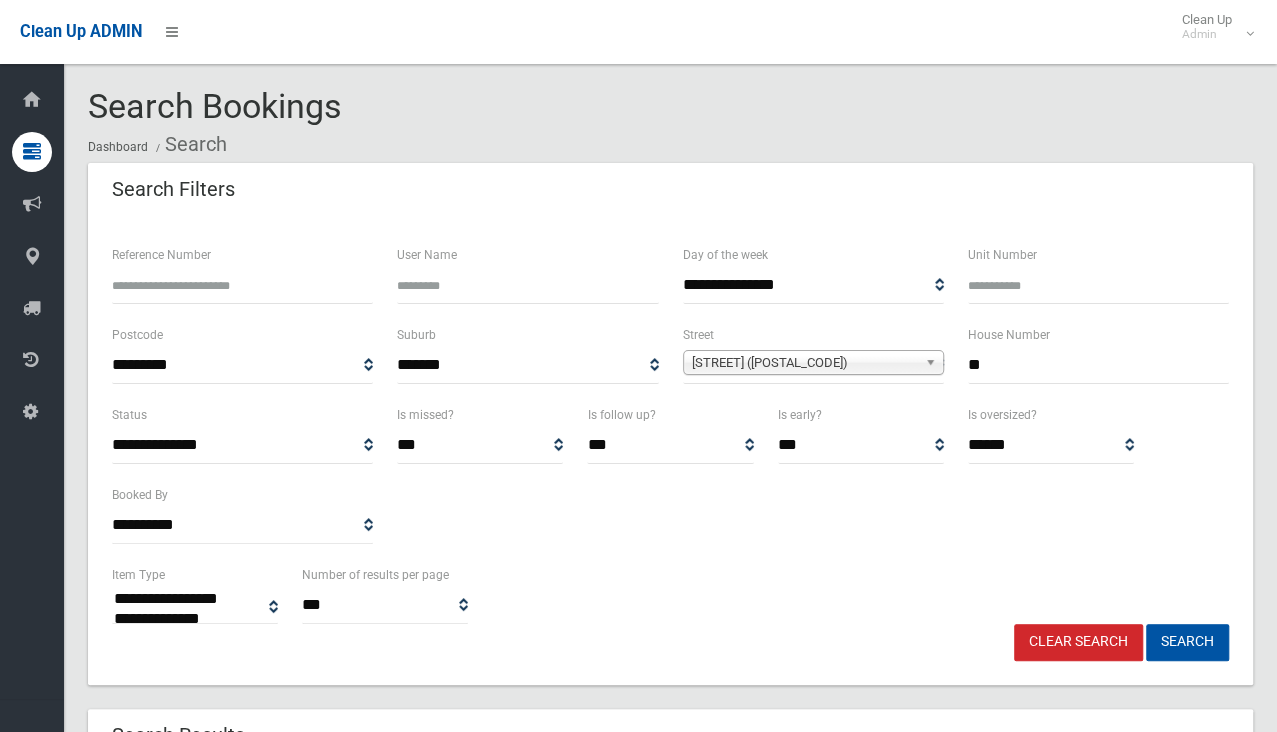 drag, startPoint x: 1088, startPoint y: 380, endPoint x: 857, endPoint y: 368, distance: 231.31148 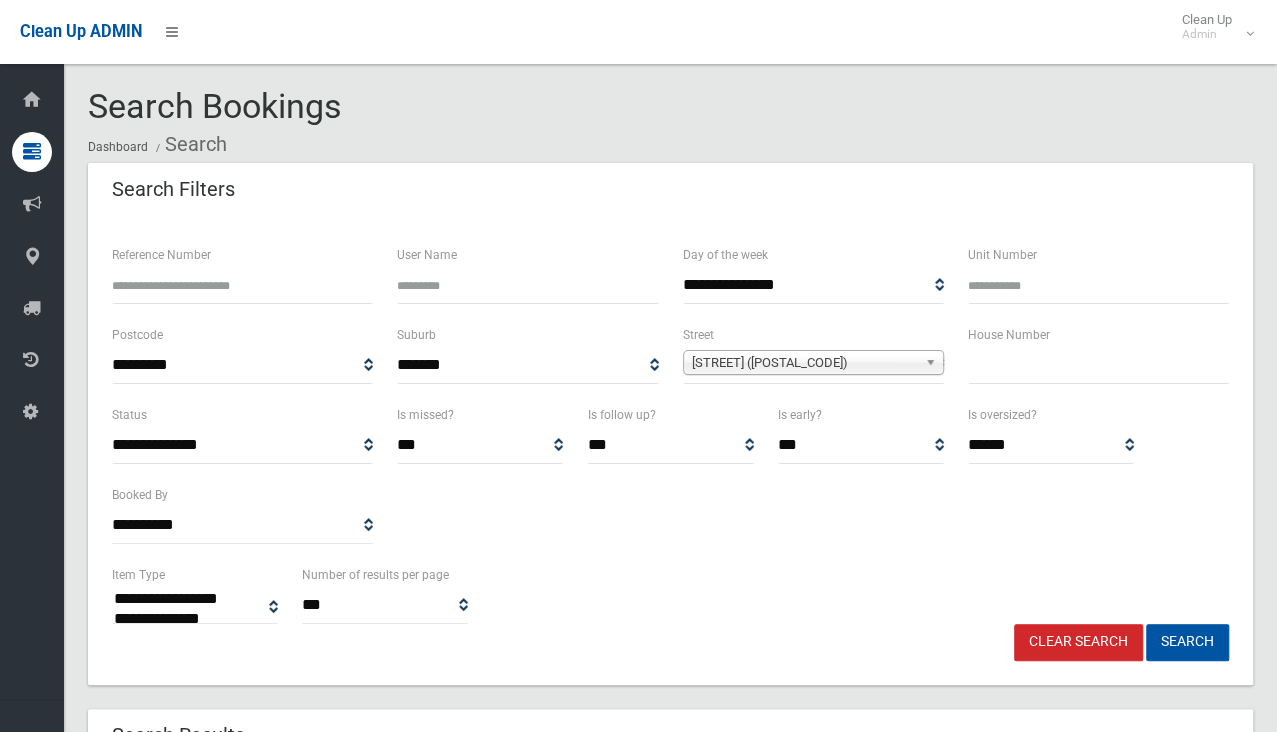 type 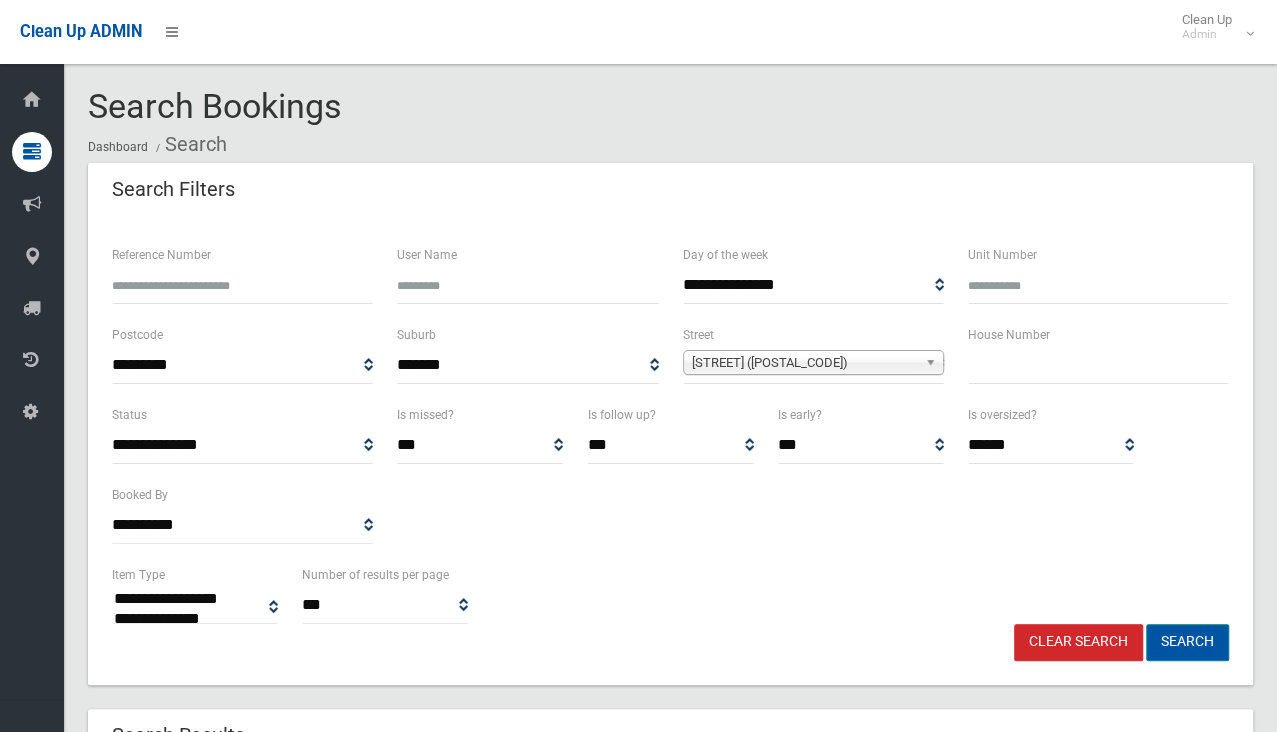 click on "Search" at bounding box center (1187, 642) 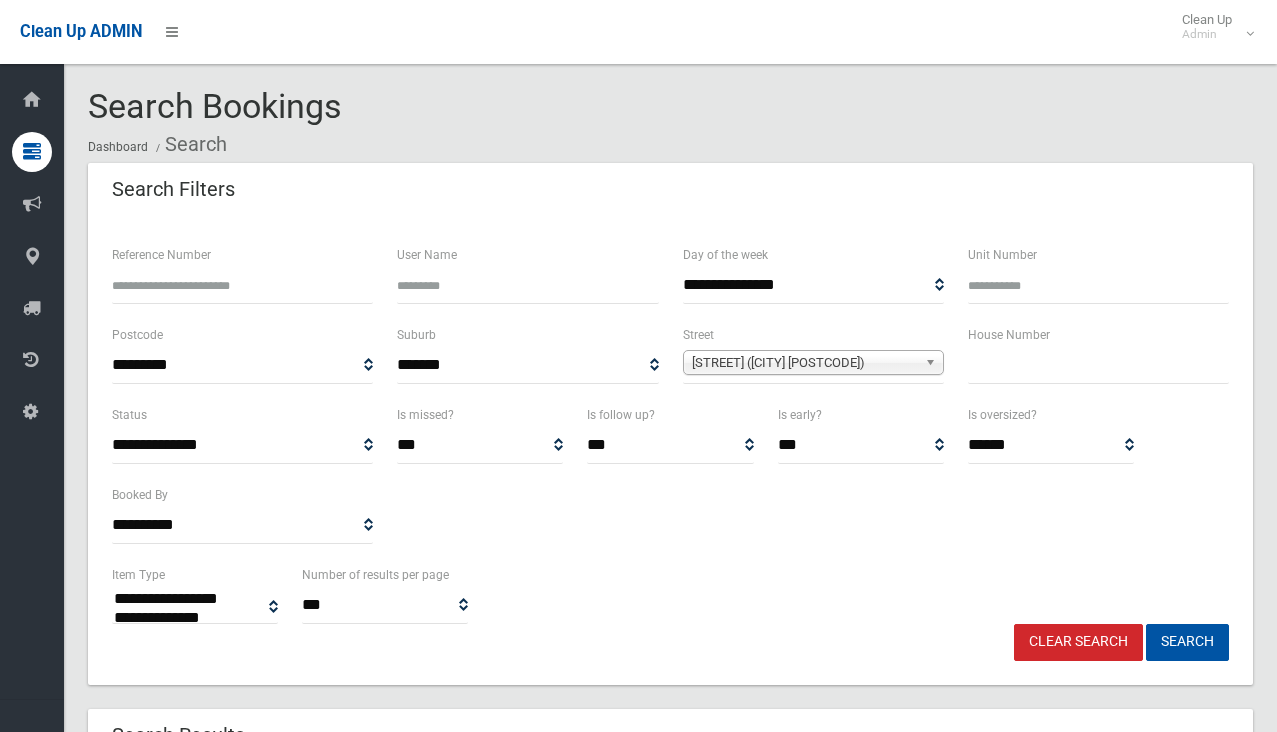 select 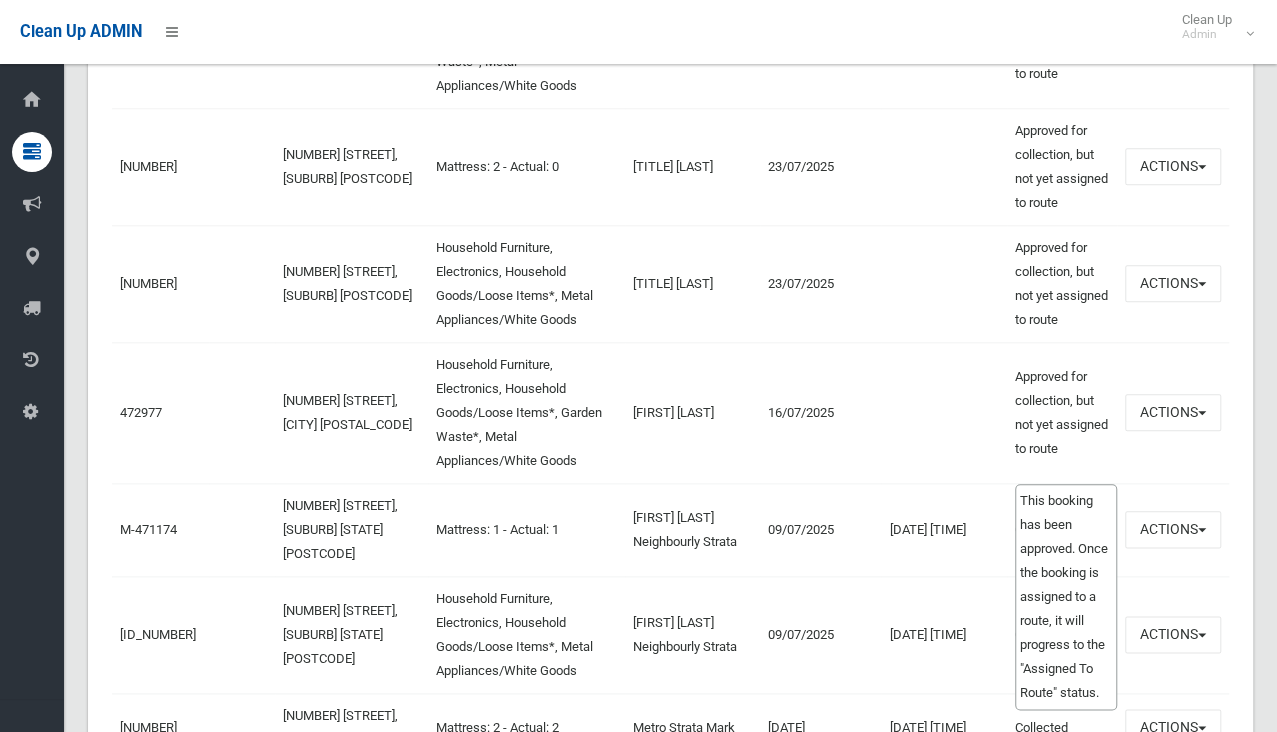 scroll, scrollTop: 800, scrollLeft: 0, axis: vertical 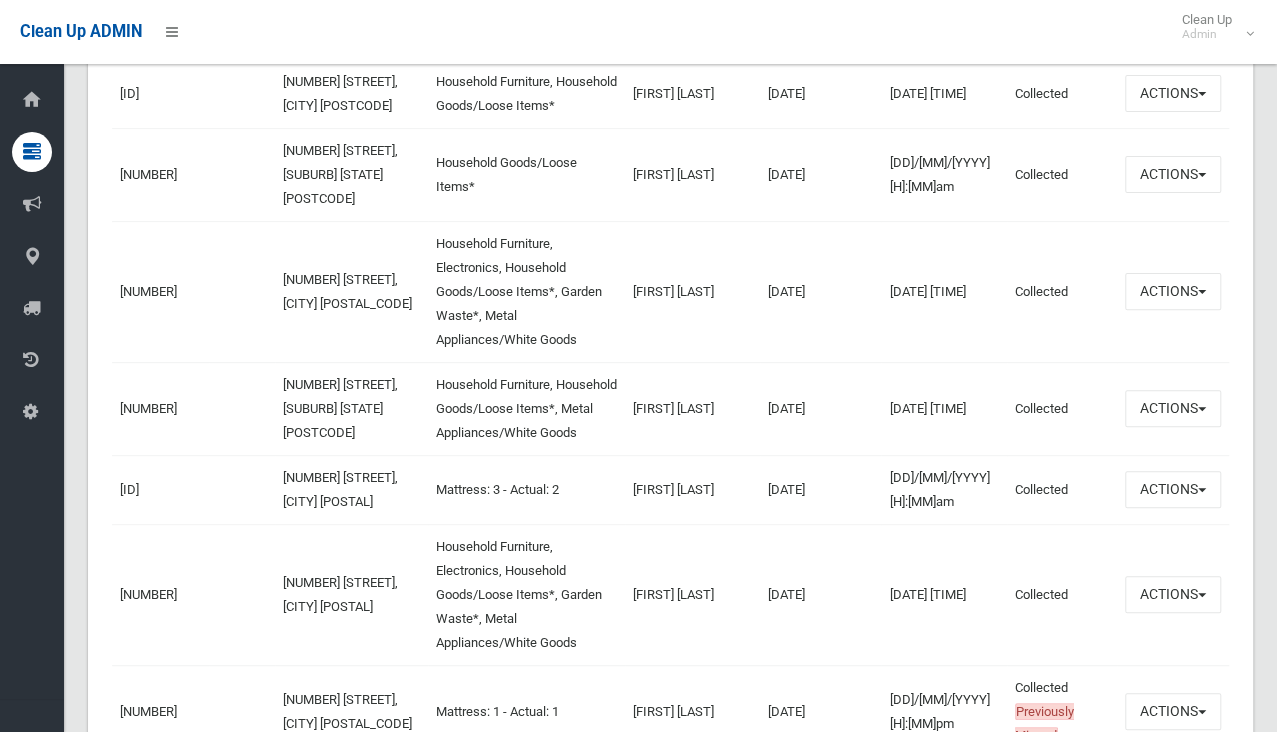 drag, startPoint x: 622, startPoint y: 295, endPoint x: 634, endPoint y: 311, distance: 20 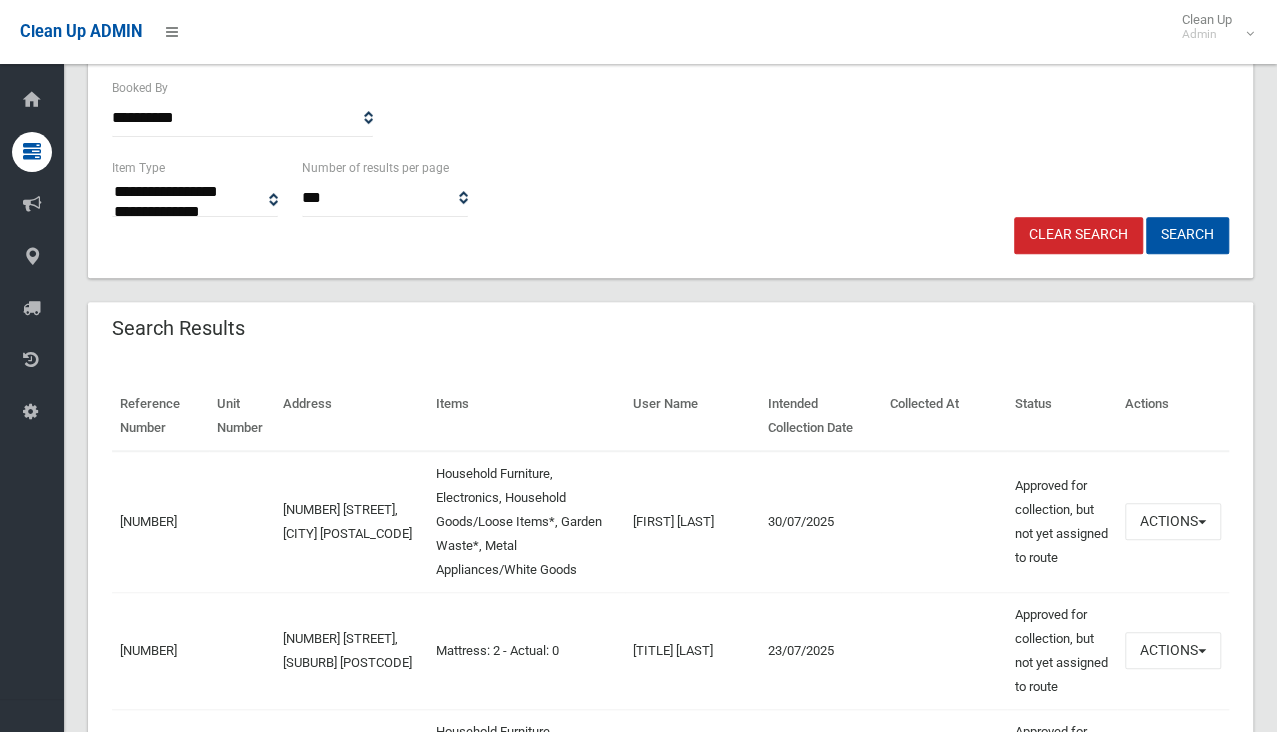 scroll, scrollTop: 256, scrollLeft: 0, axis: vertical 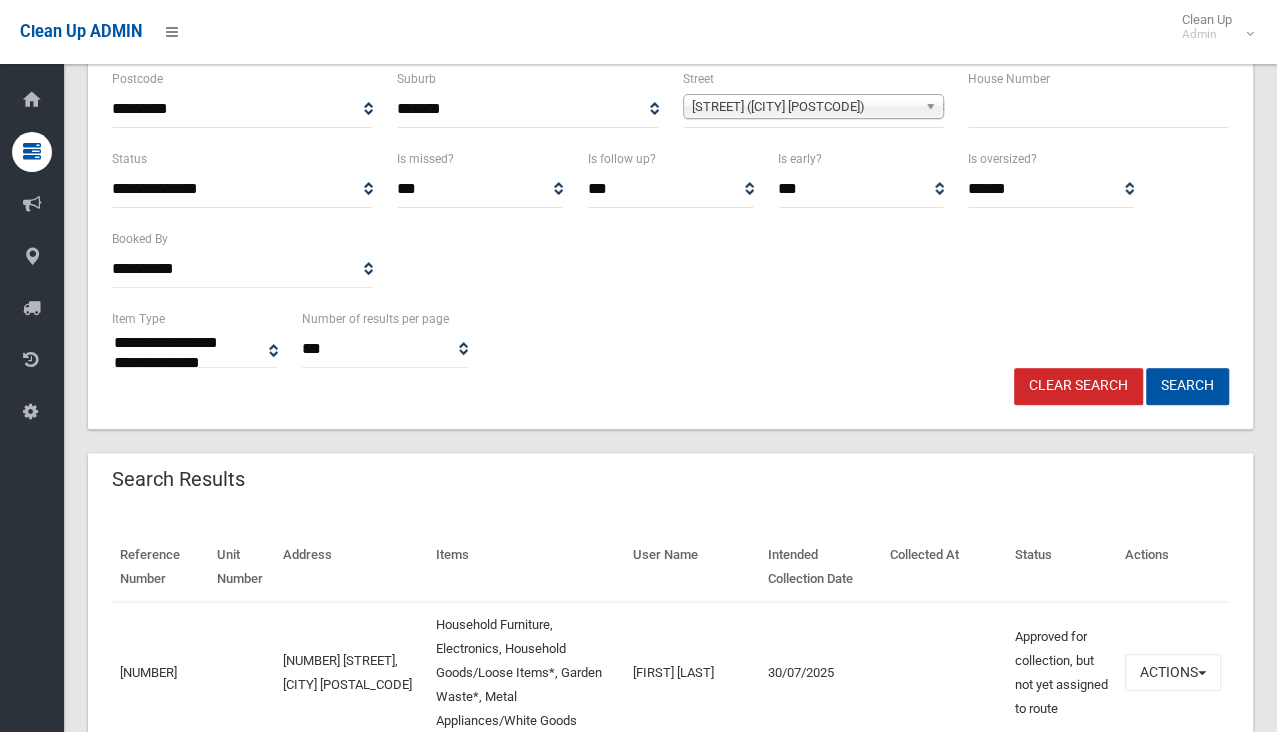click on "[STREET] ([CITY] [POSTCODE])" at bounding box center (804, 107) 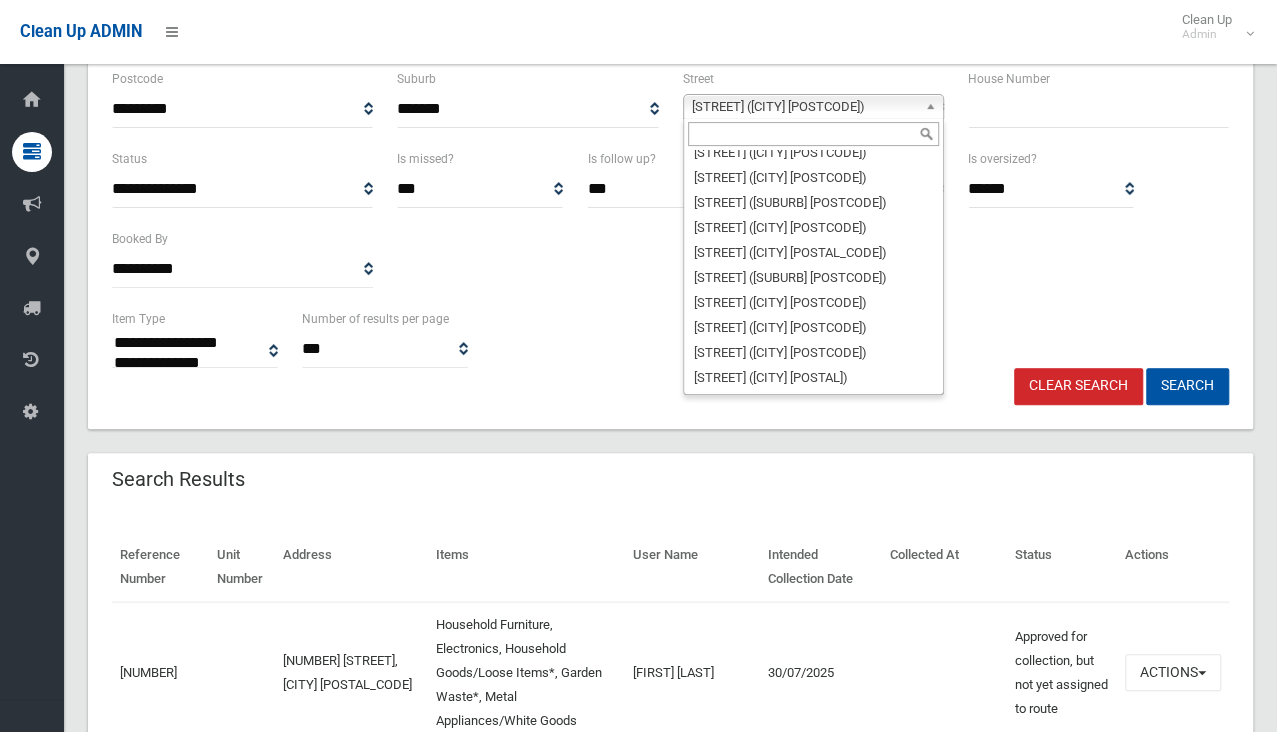 scroll, scrollTop: 53980, scrollLeft: 0, axis: vertical 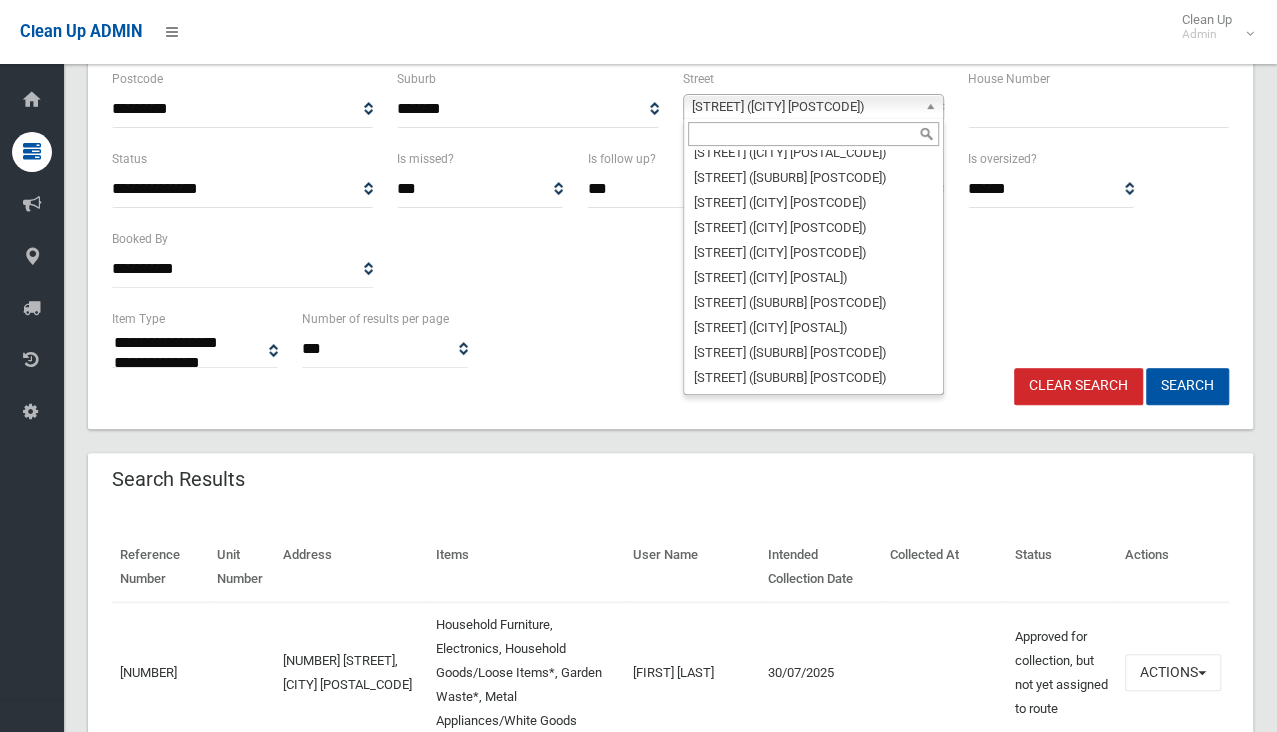 click on "[STREET] ([CITY] [POSTCODE])" at bounding box center [813, -2278] 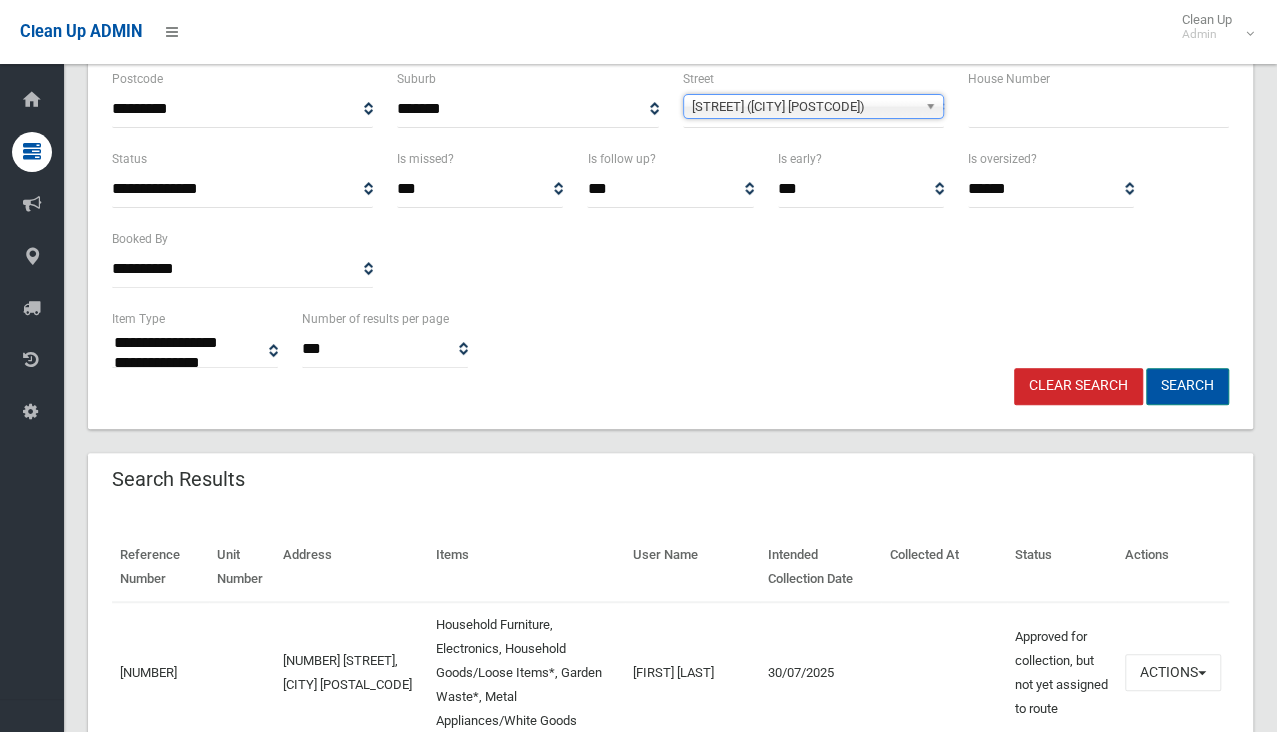 click on "Search" at bounding box center [1187, 386] 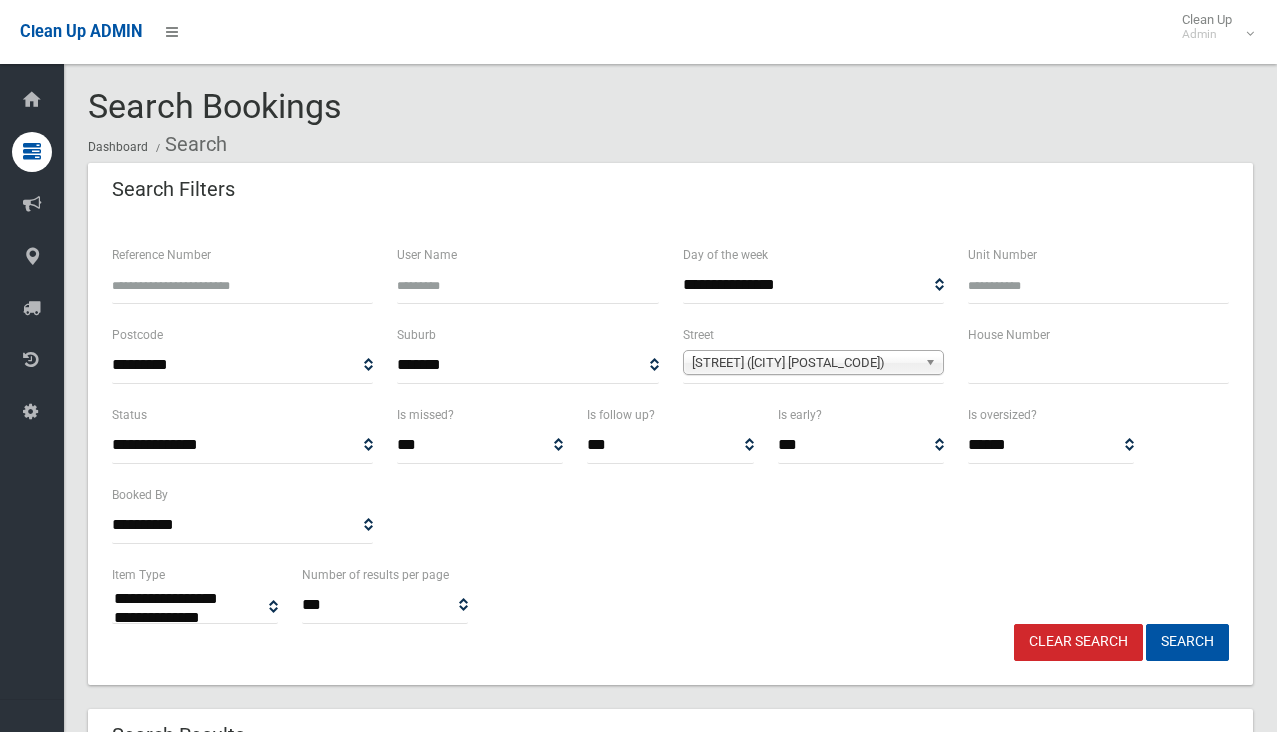 select 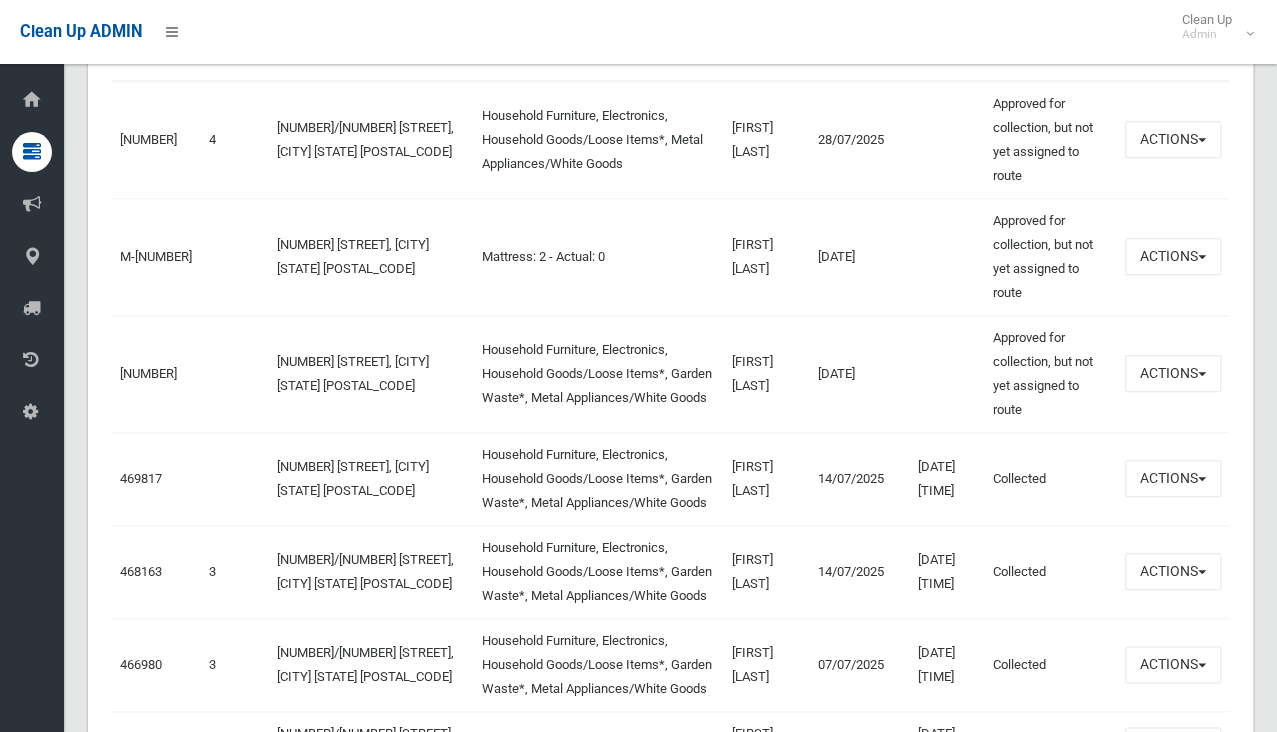 scroll, scrollTop: 900, scrollLeft: 0, axis: vertical 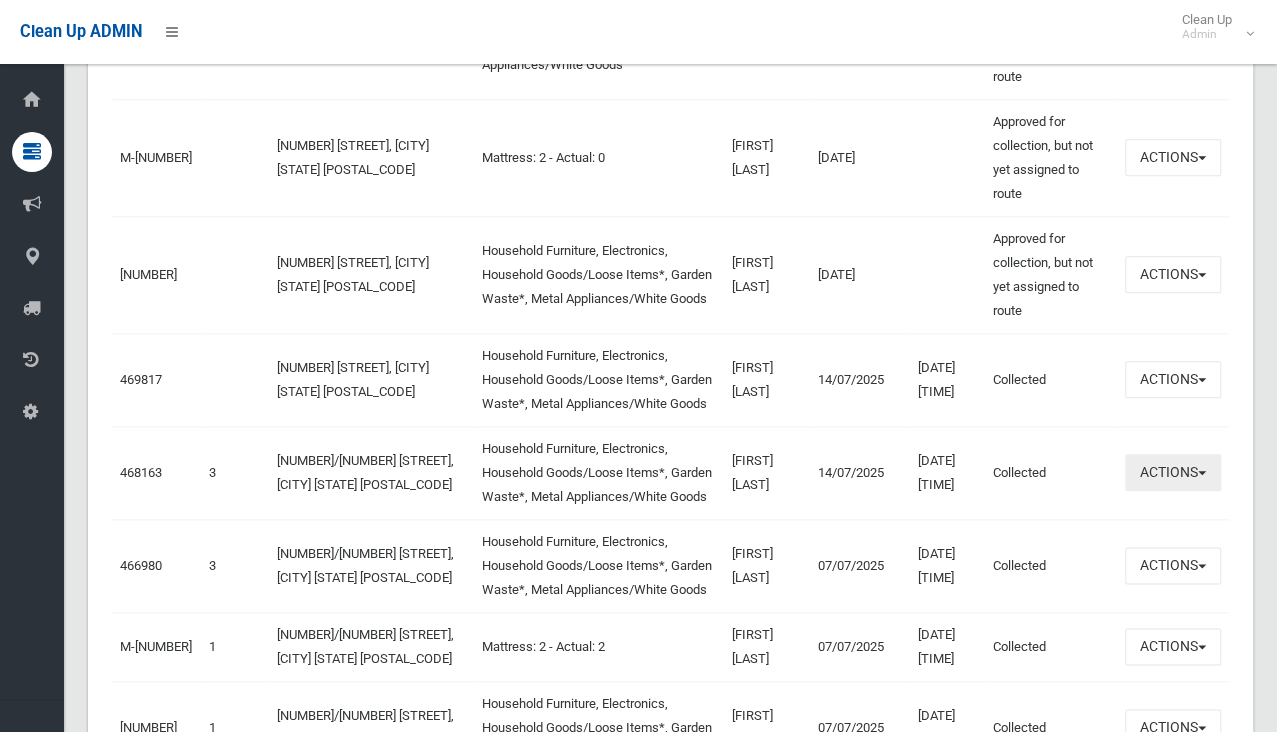 click on "Actions" at bounding box center [1173, 472] 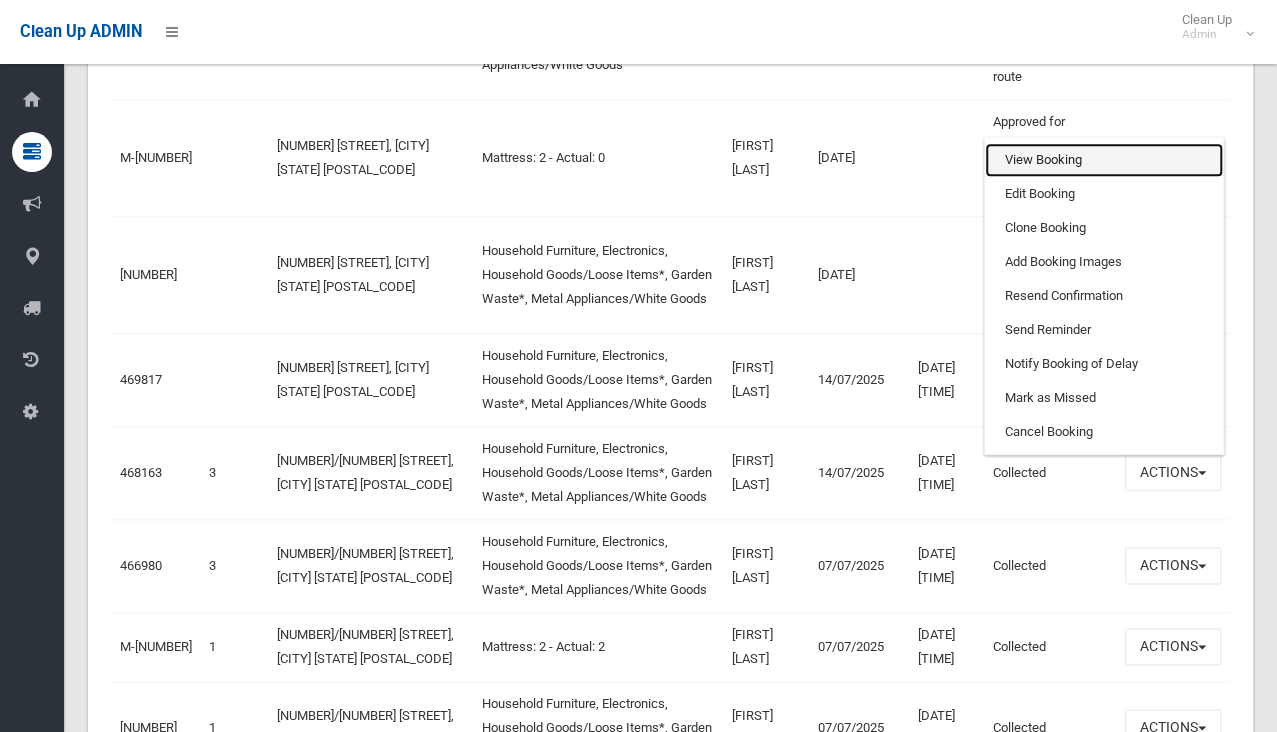 click on "View Booking" at bounding box center [1104, 160] 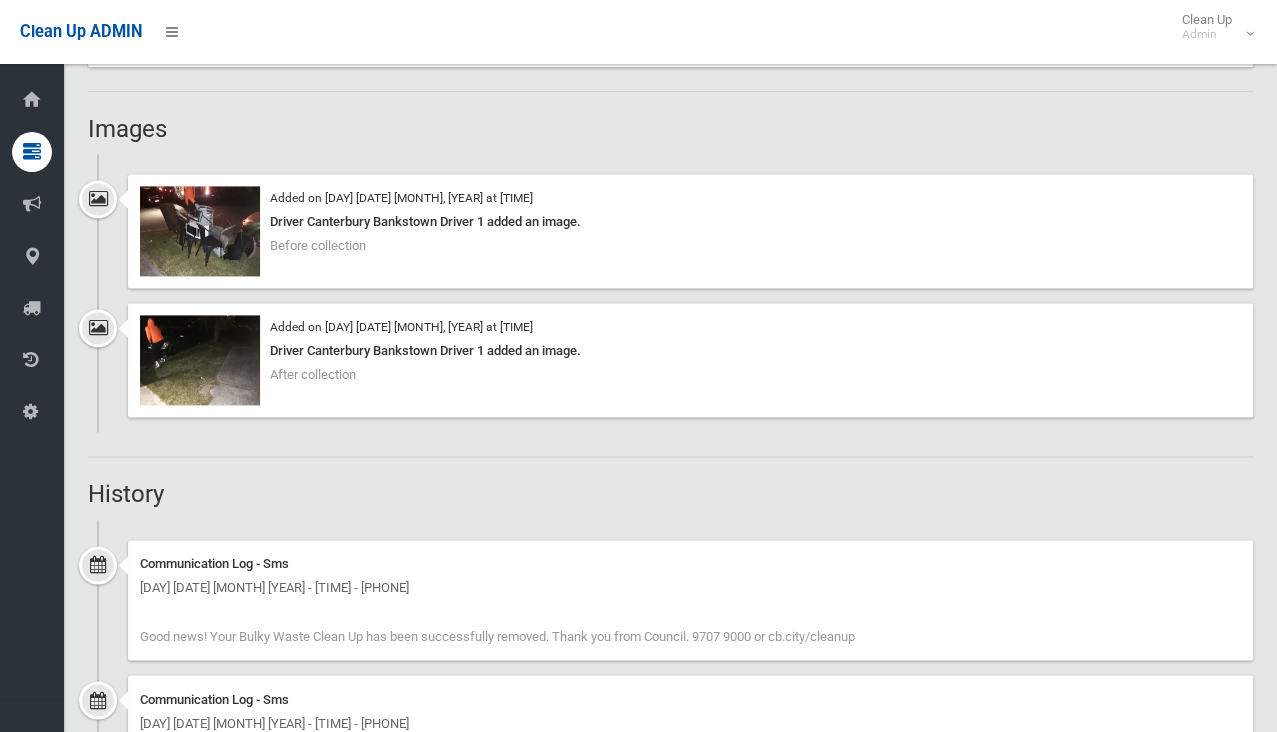 scroll, scrollTop: 1300, scrollLeft: 0, axis: vertical 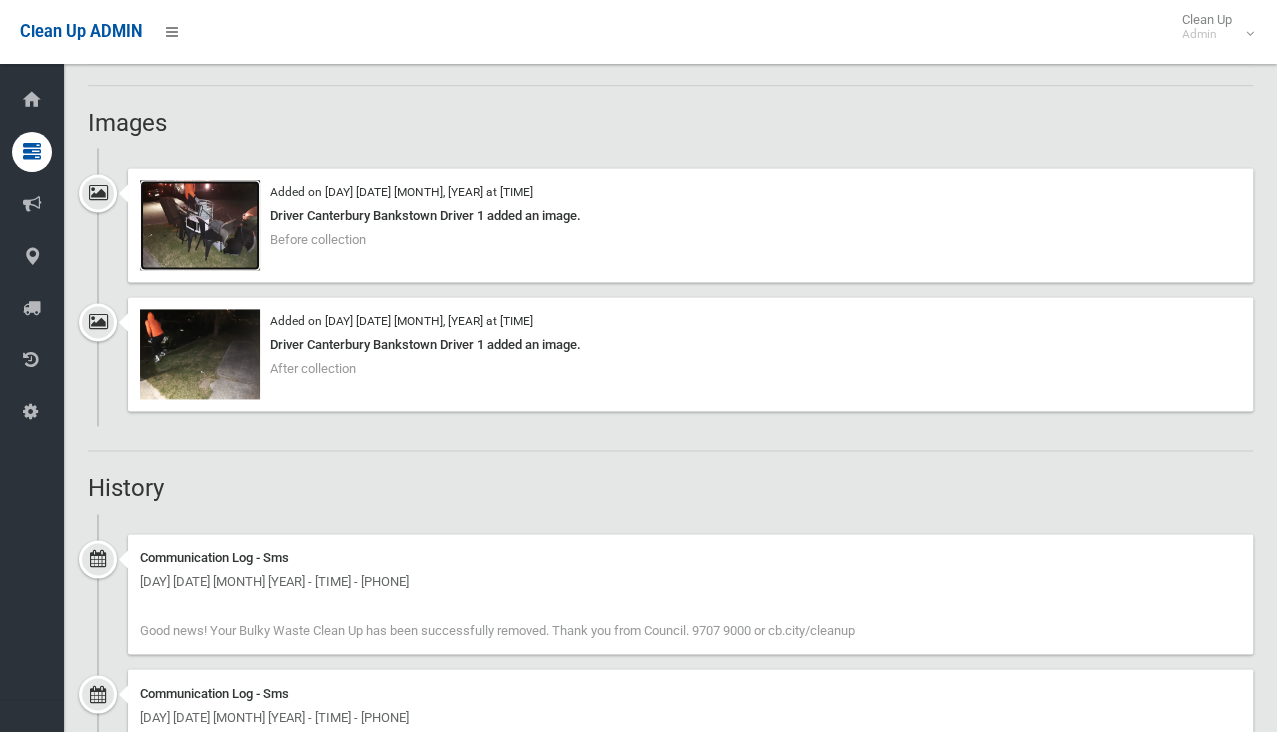click at bounding box center [200, 225] 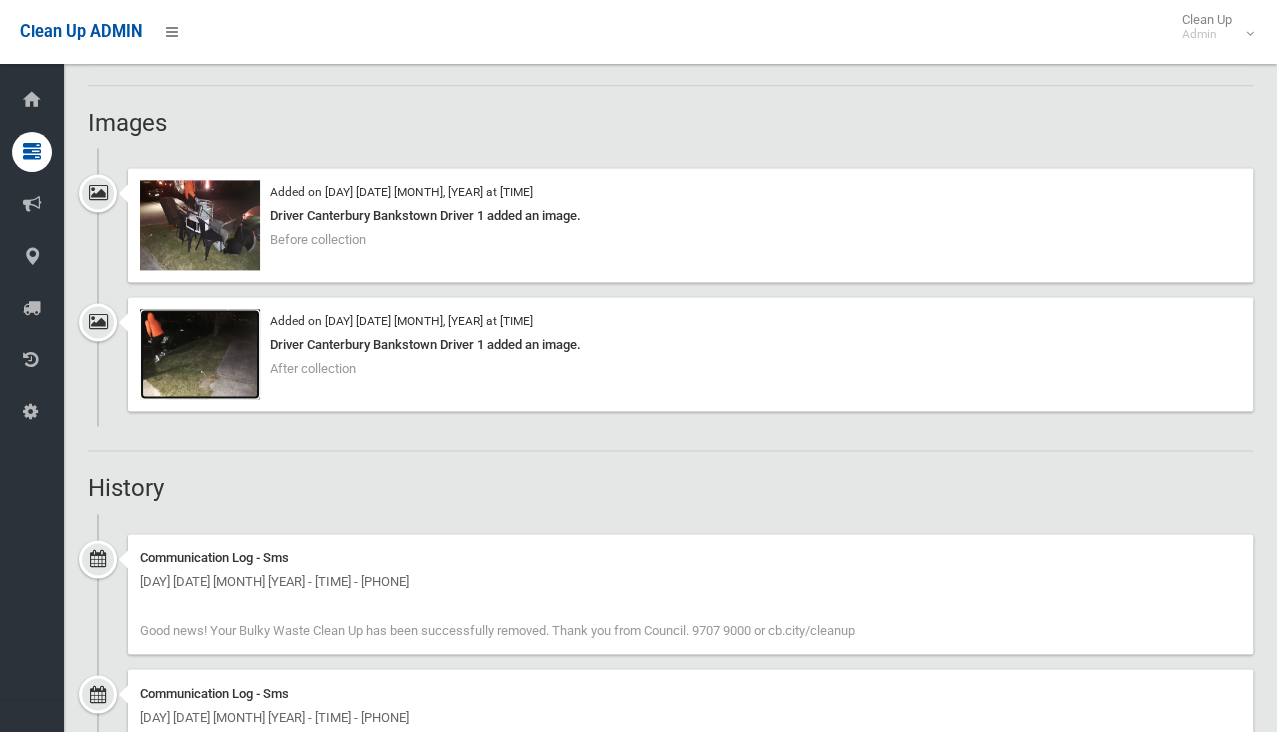 click at bounding box center (200, 354) 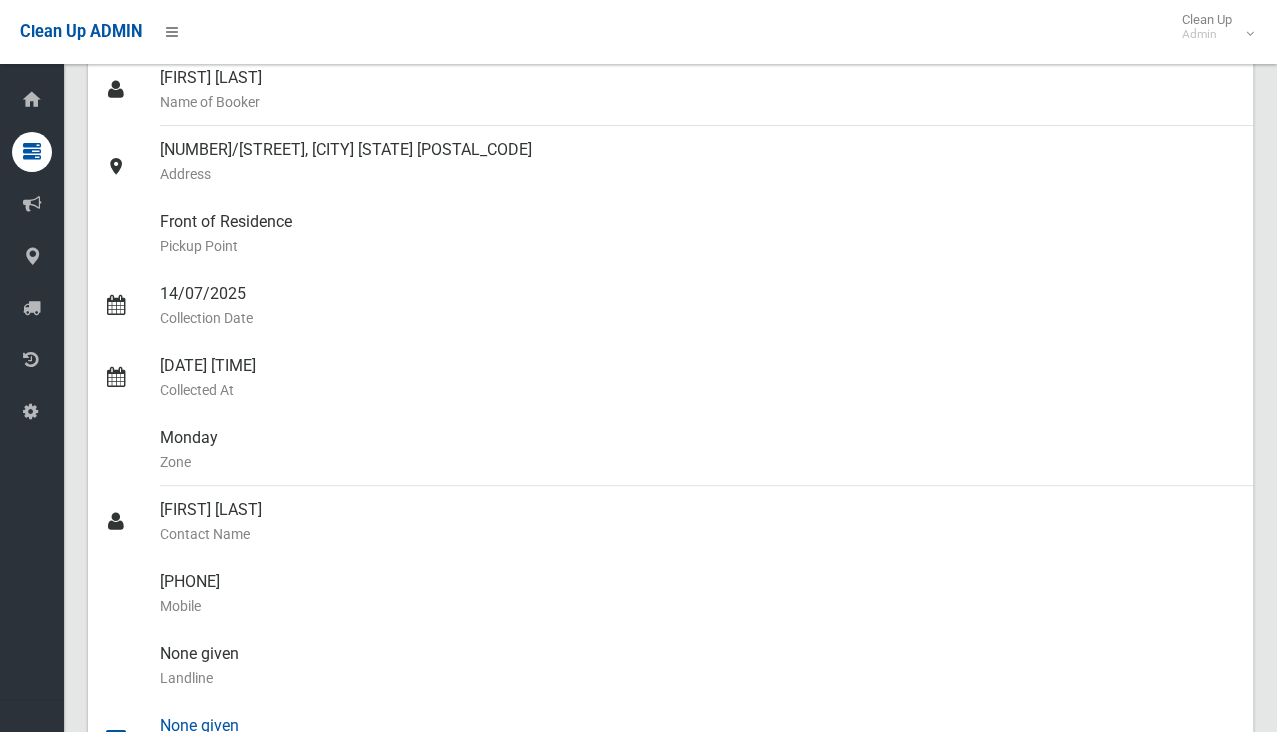 scroll, scrollTop: 0, scrollLeft: 0, axis: both 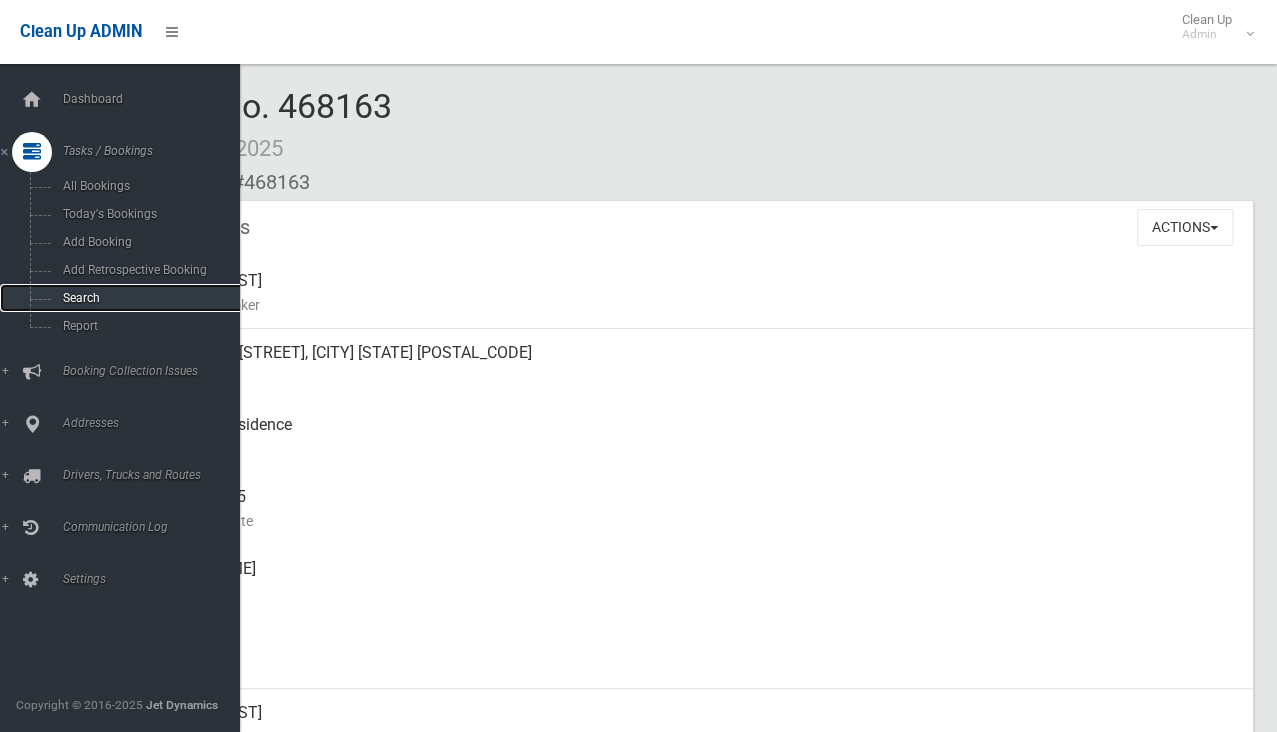 click on "Search" at bounding box center (147, 298) 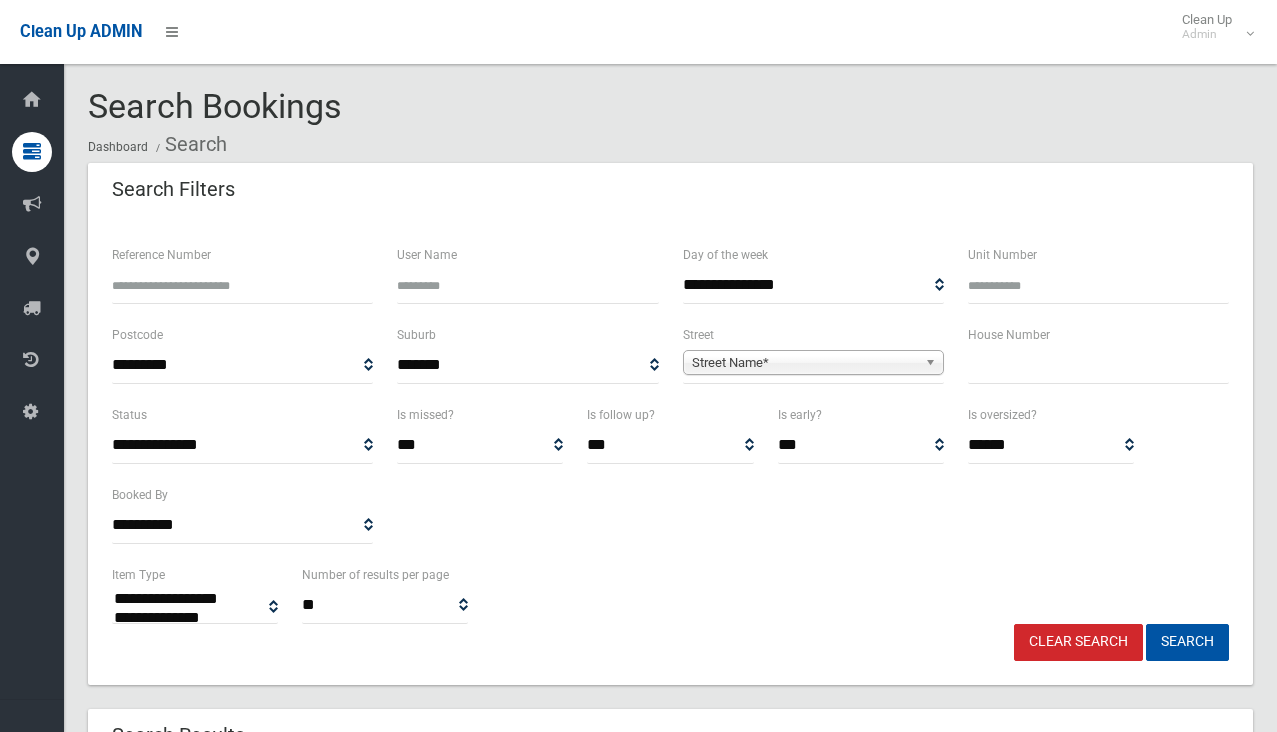 select 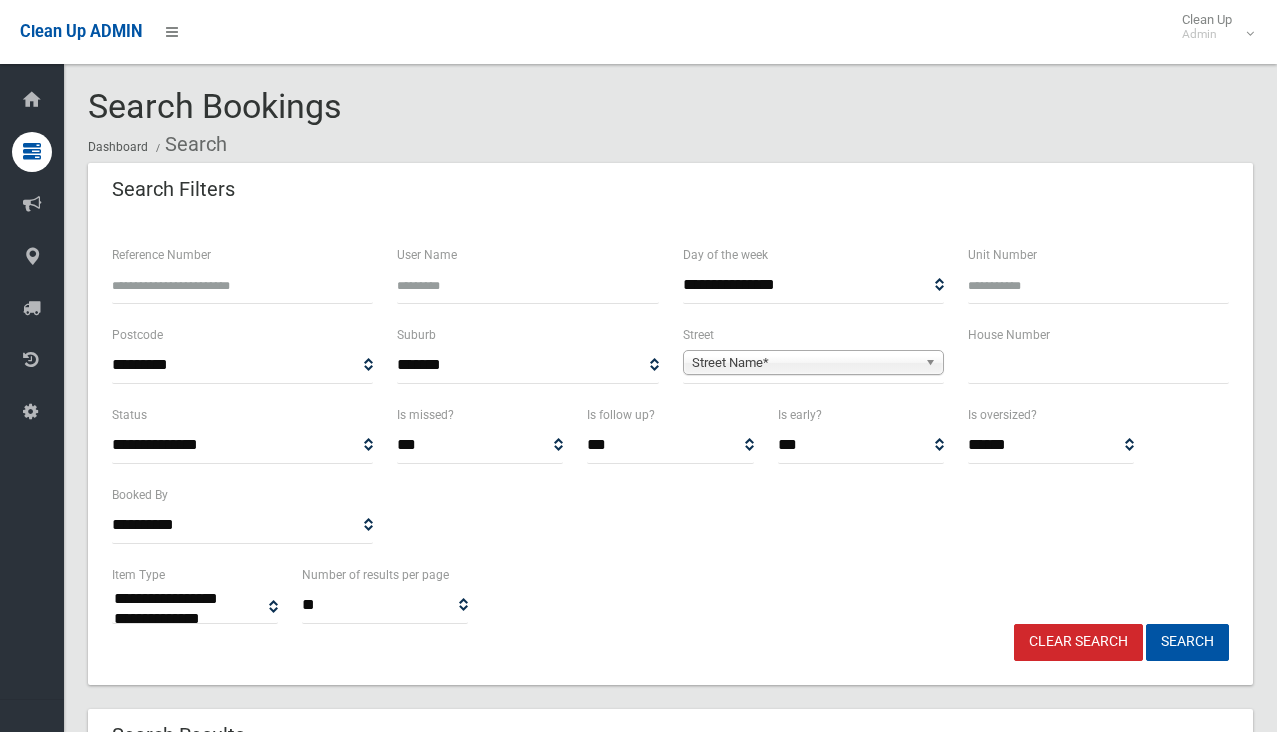 scroll, scrollTop: 0, scrollLeft: 0, axis: both 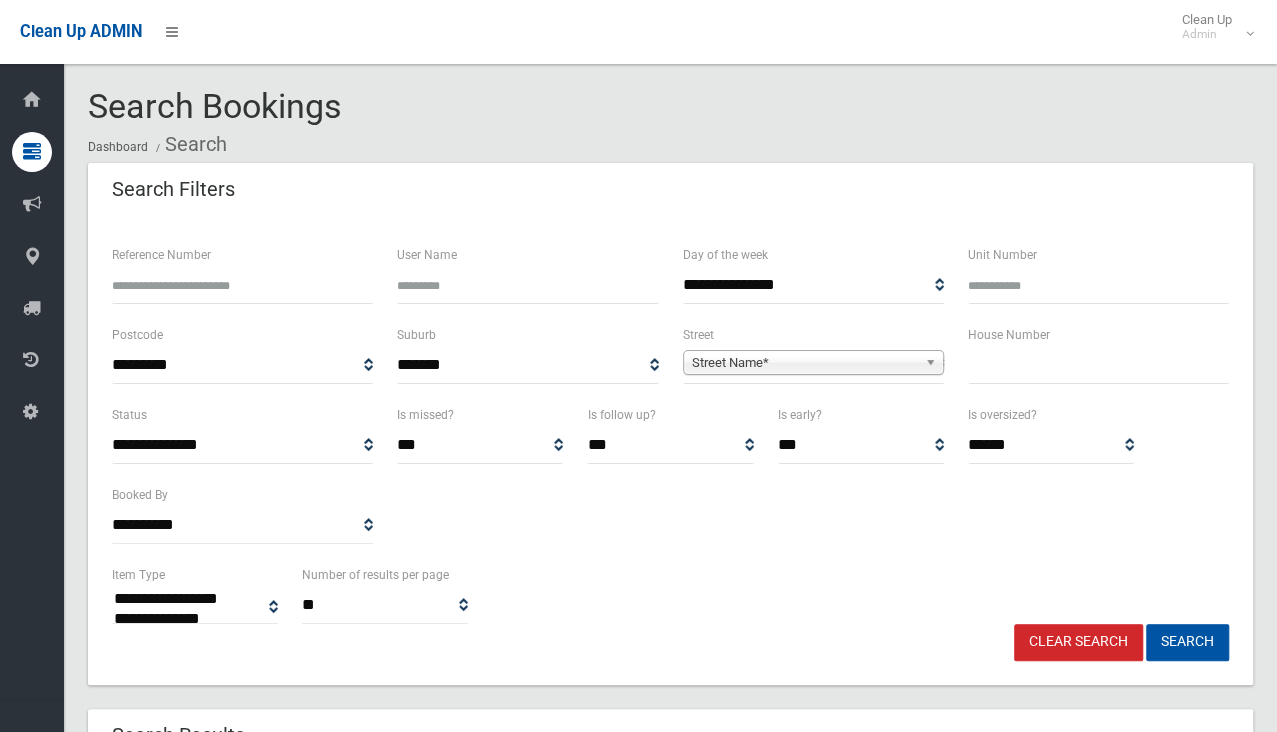 click at bounding box center [1098, 365] 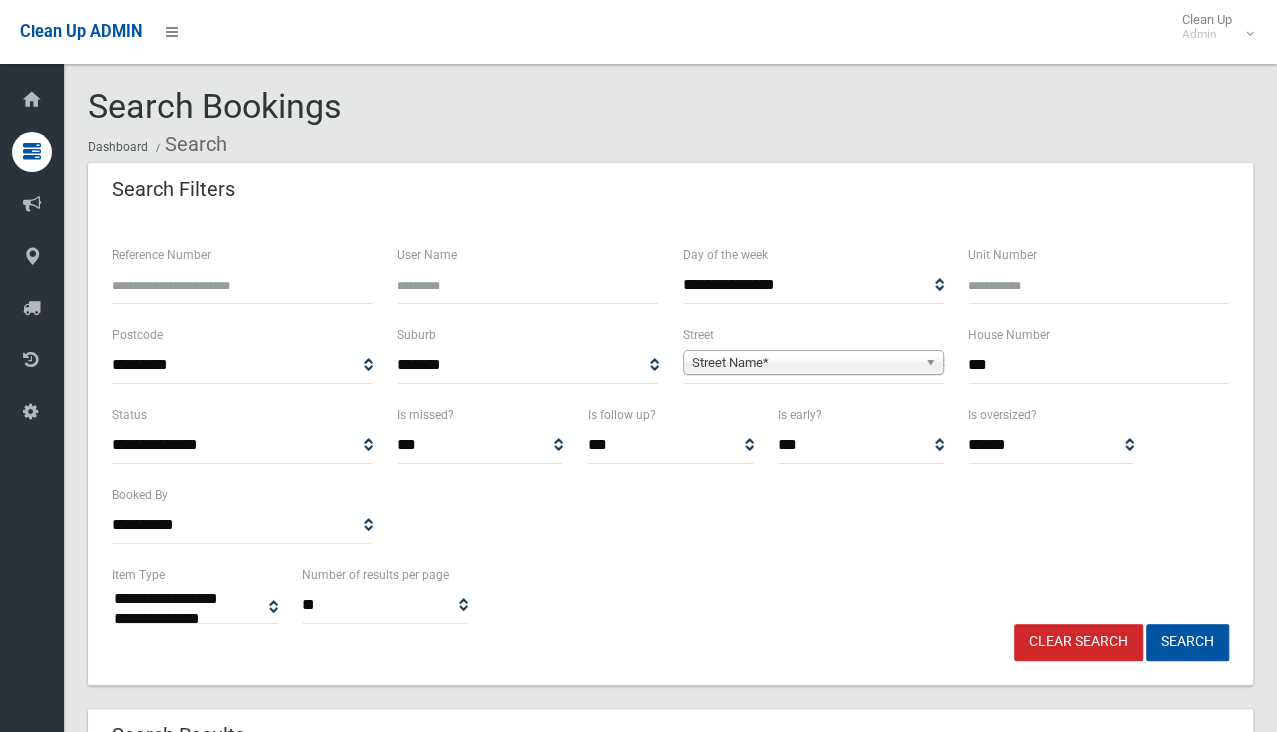 type on "***" 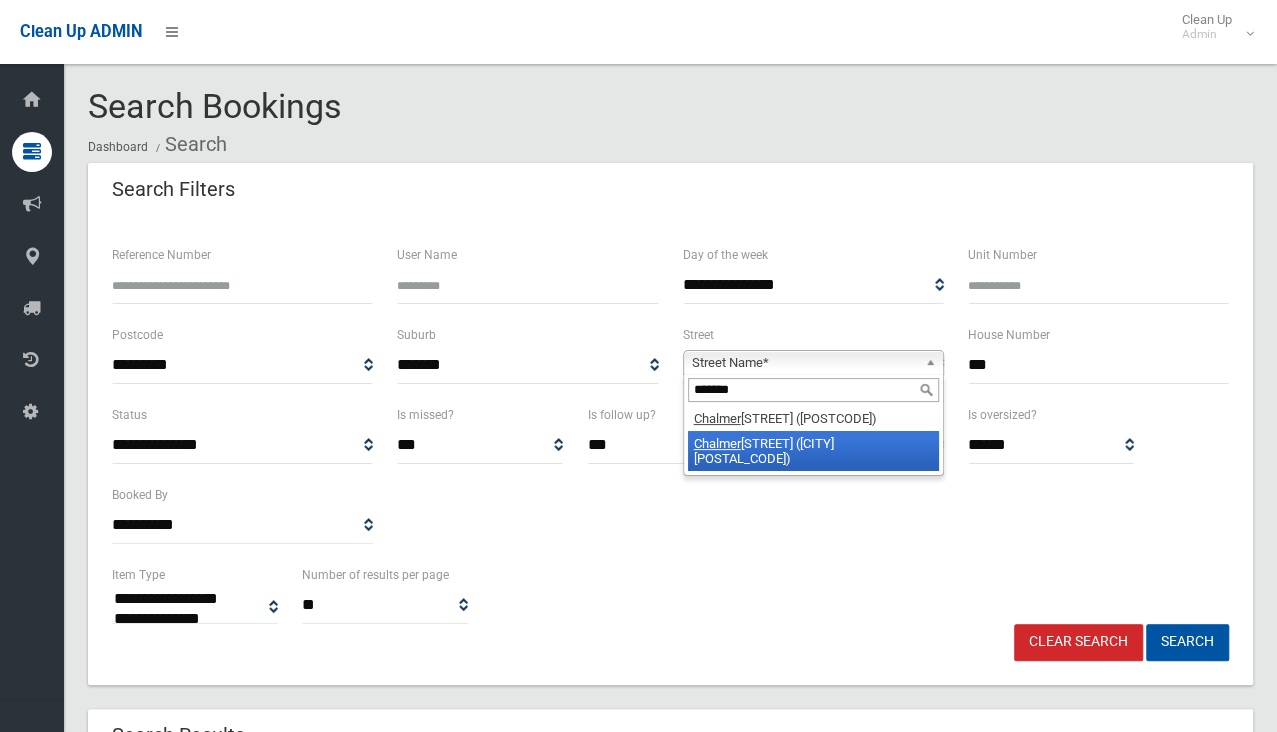 type on "*******" 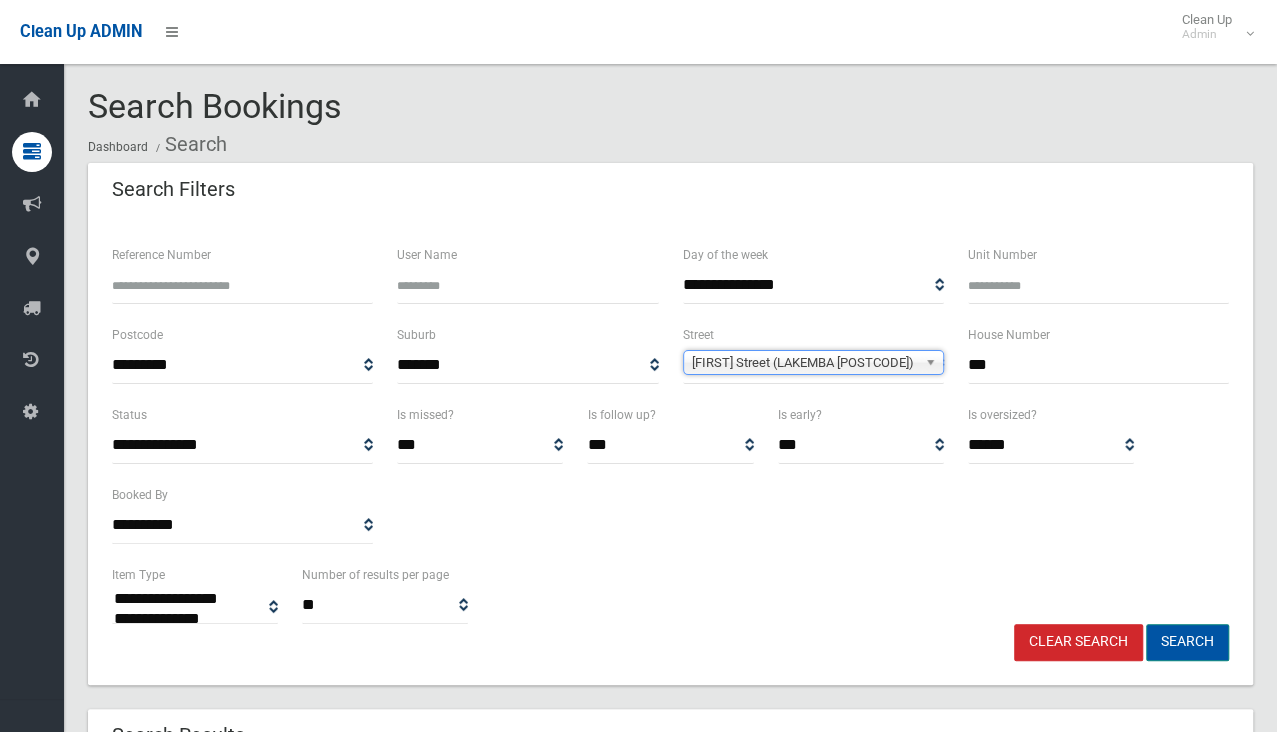 click on "Search" at bounding box center (1187, 642) 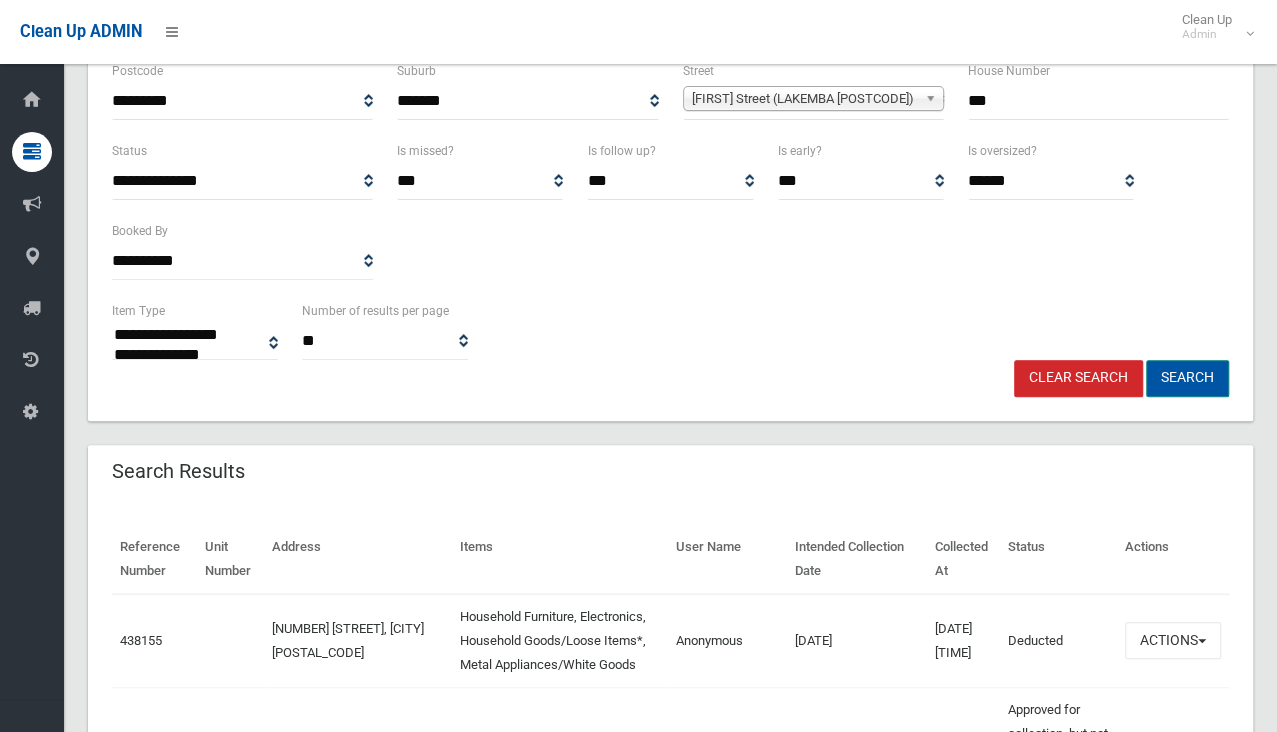 scroll, scrollTop: 300, scrollLeft: 0, axis: vertical 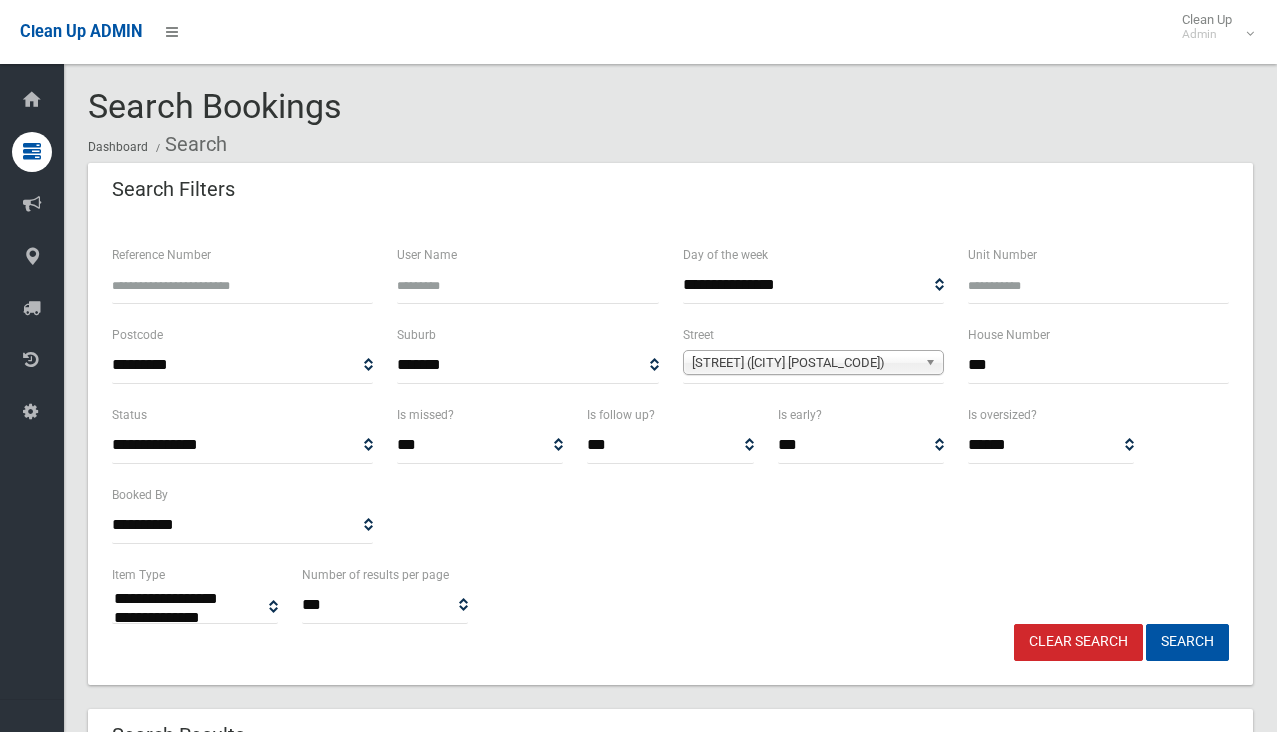 select 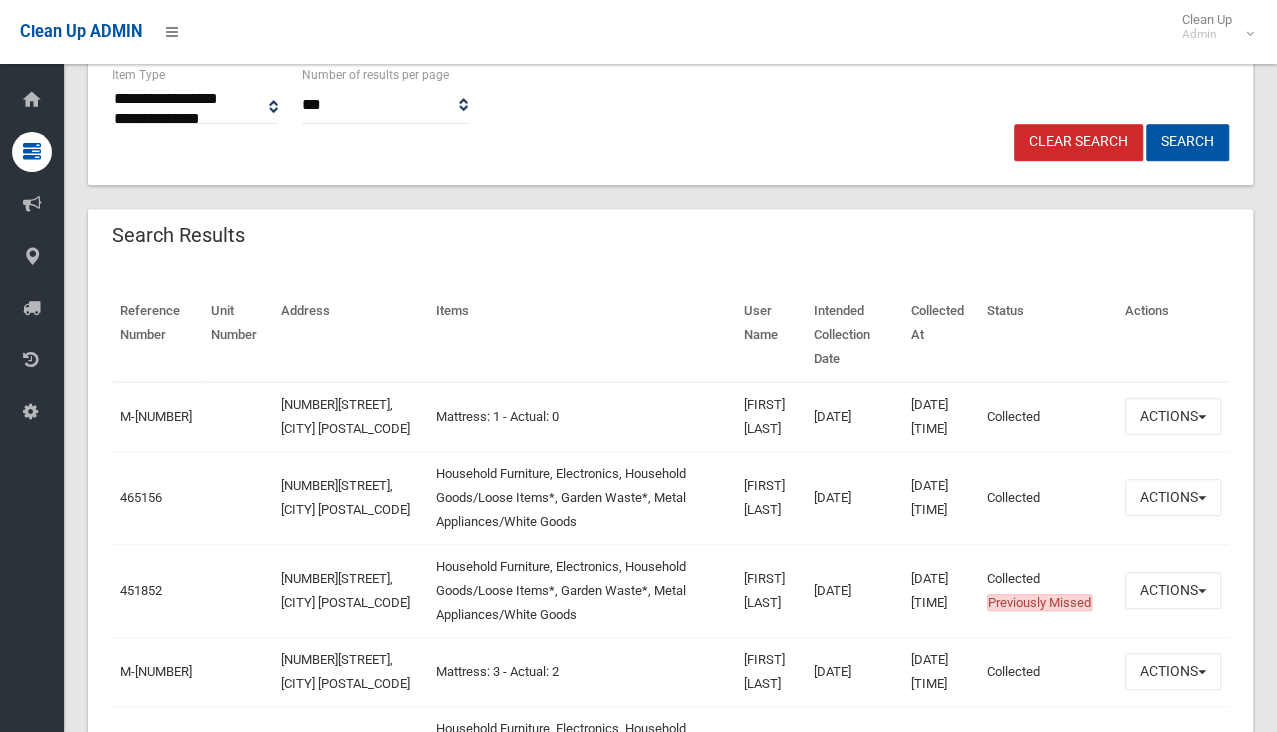 scroll, scrollTop: 200, scrollLeft: 0, axis: vertical 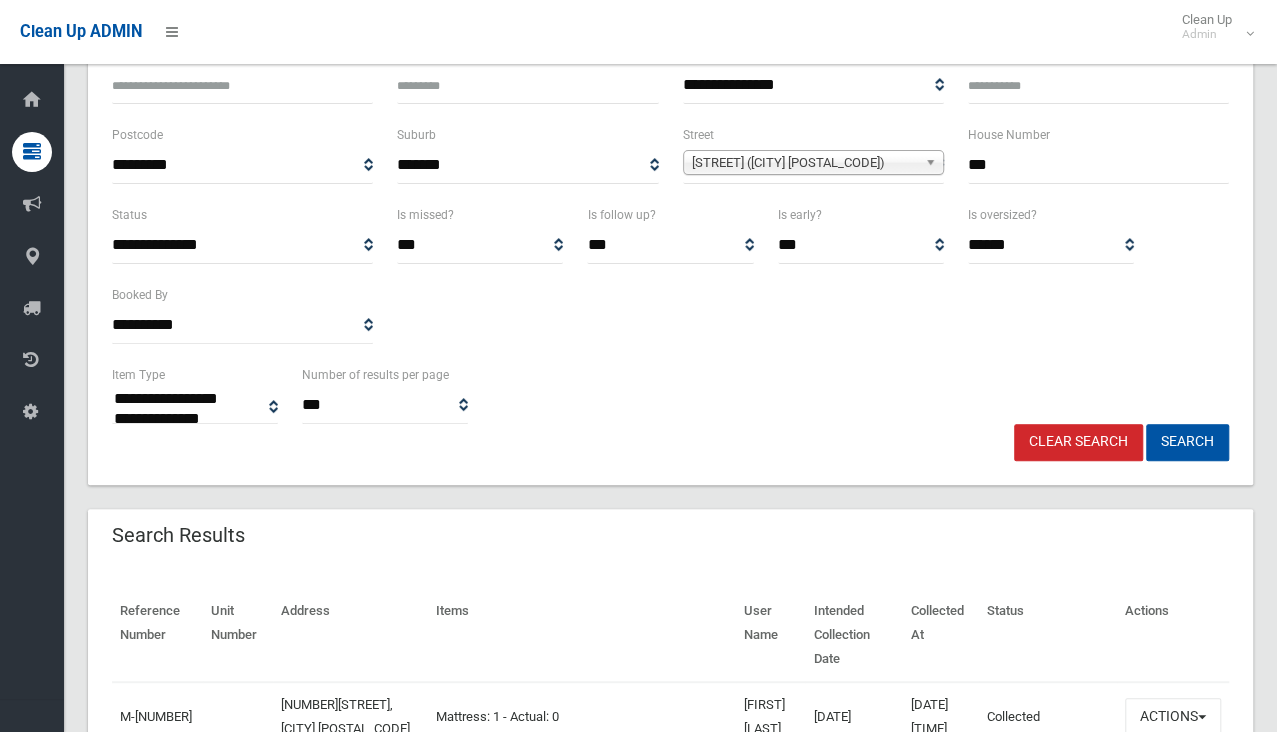 click on "House Number
***" at bounding box center (1098, 163) 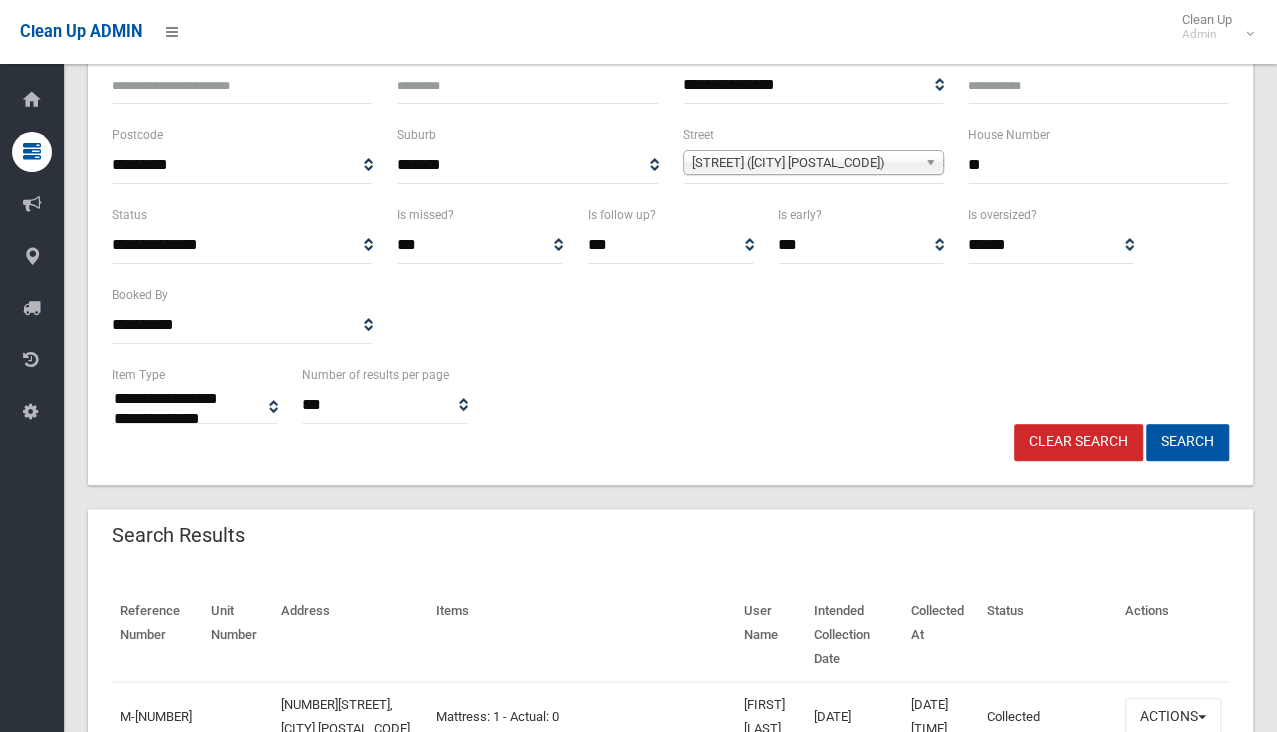 type on "**" 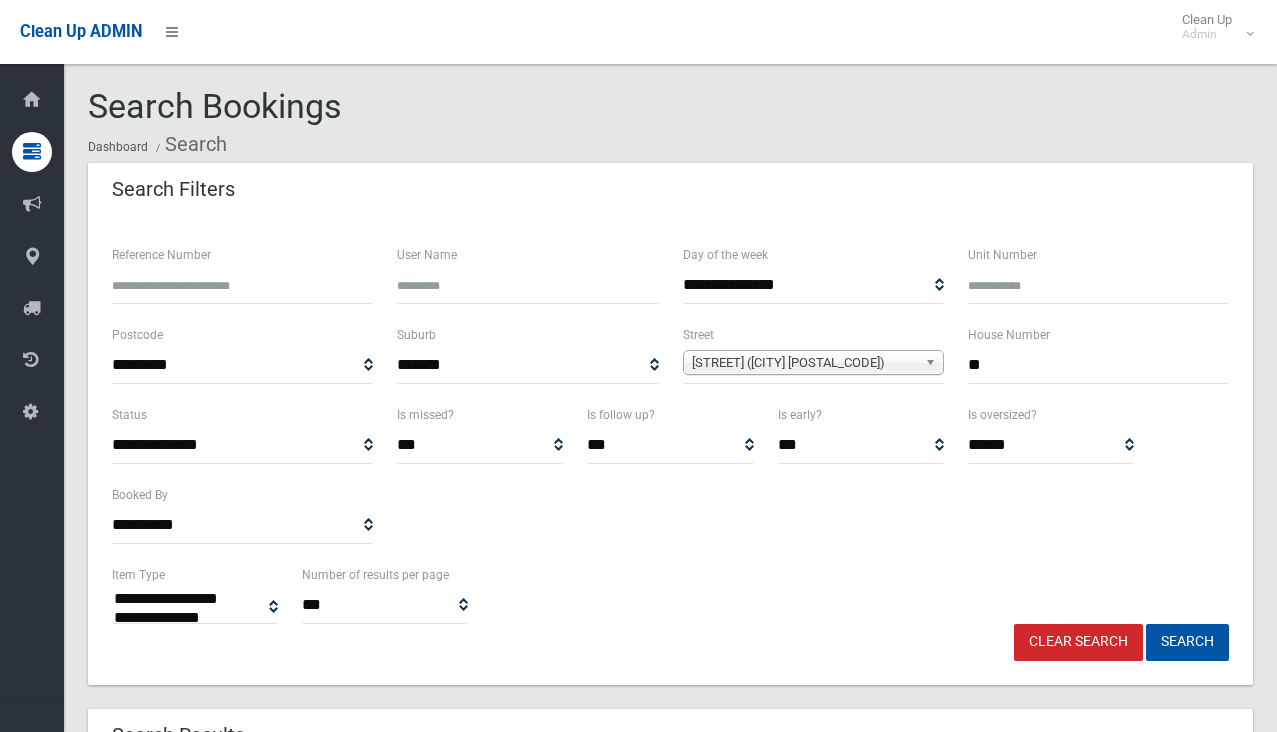 select 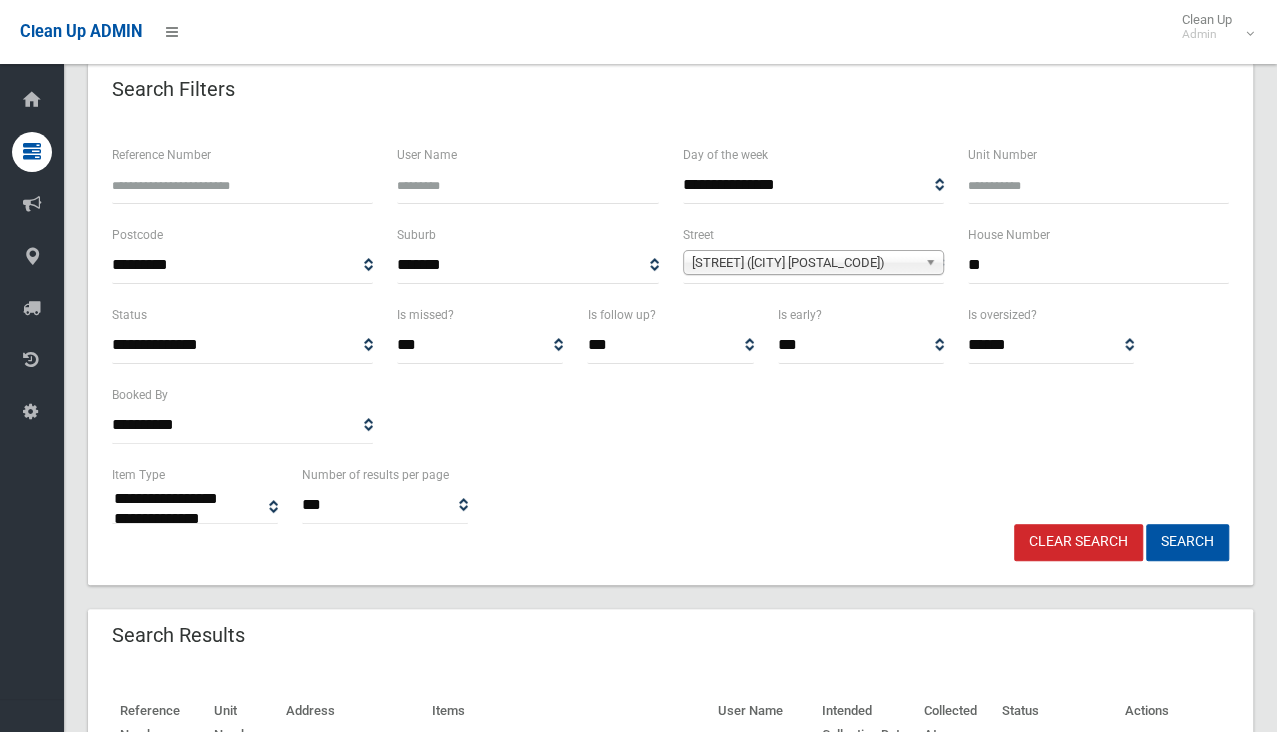 scroll, scrollTop: 0, scrollLeft: 0, axis: both 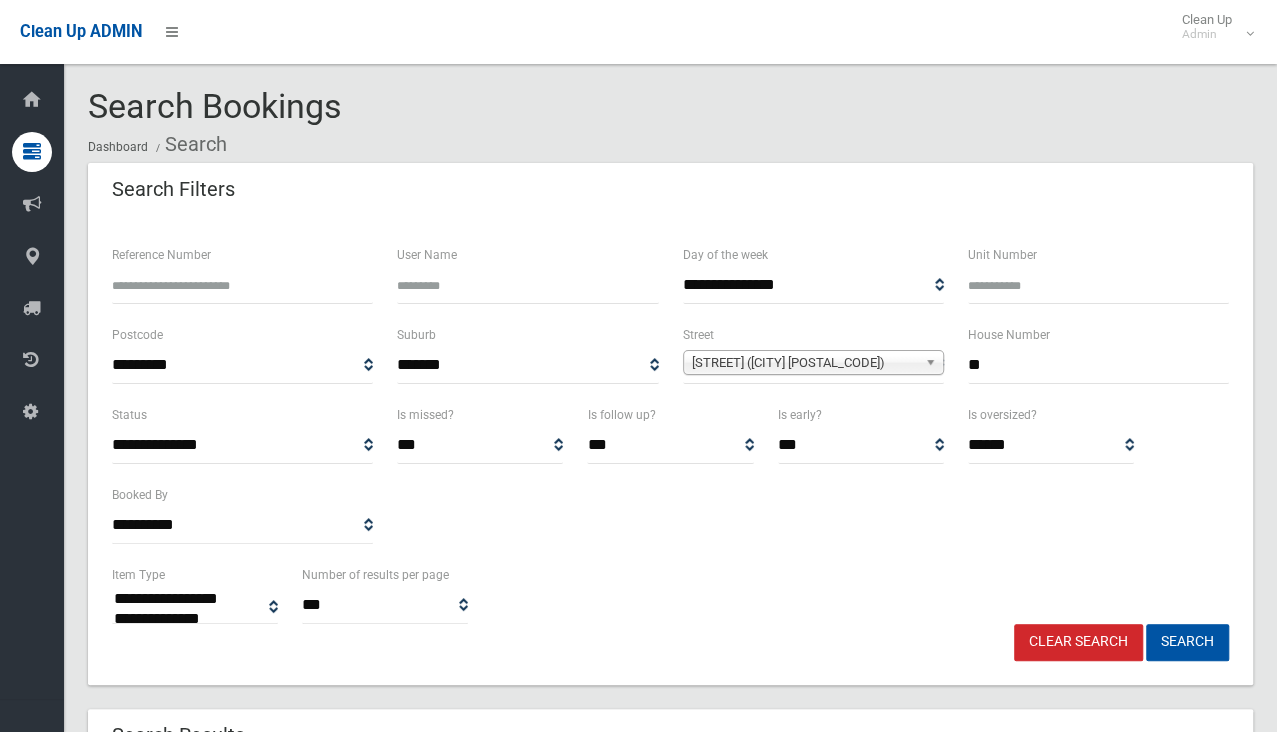 drag, startPoint x: 994, startPoint y: 365, endPoint x: 906, endPoint y: 365, distance: 88 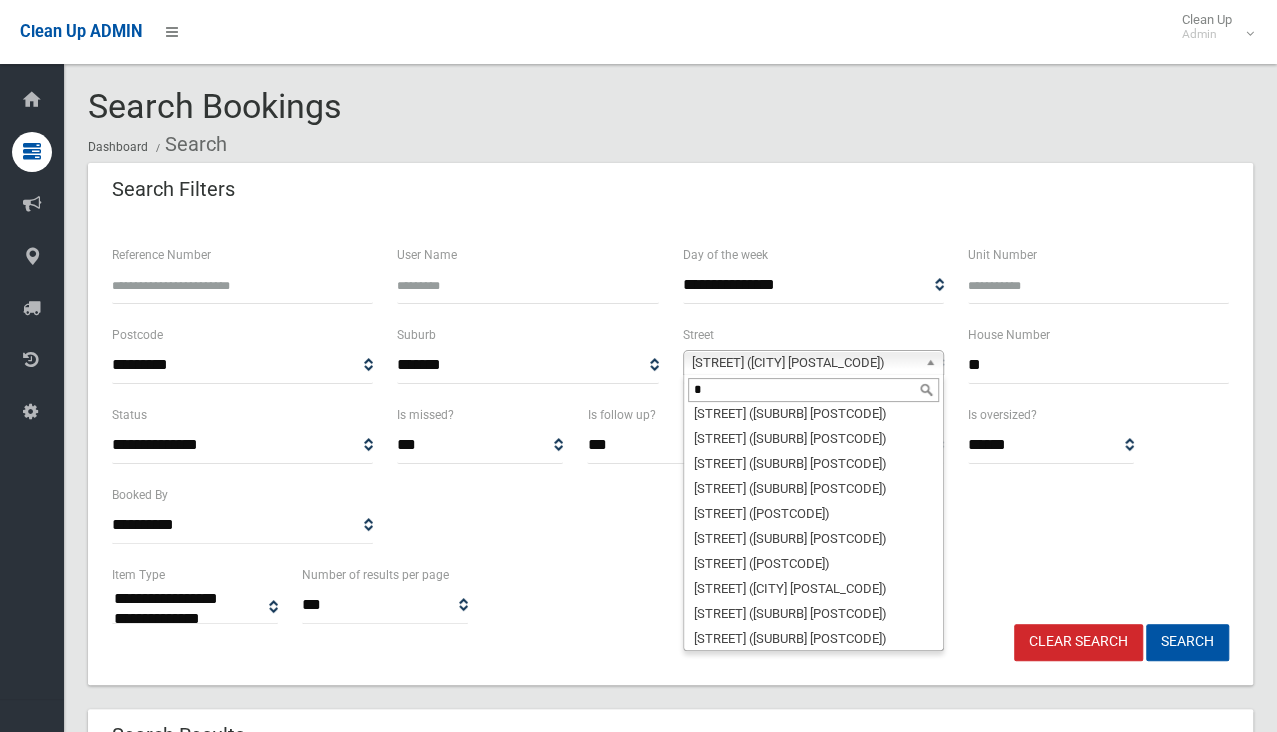 scroll, scrollTop: 0, scrollLeft: 0, axis: both 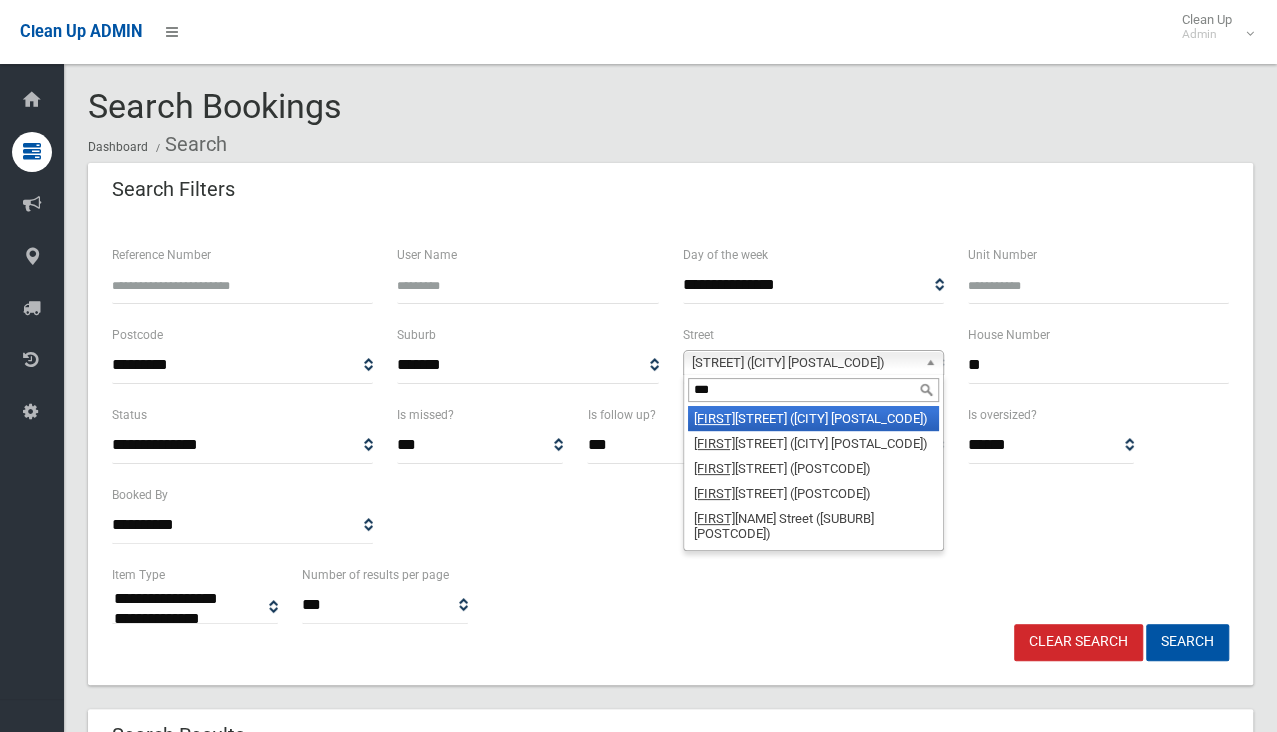 type on "***" 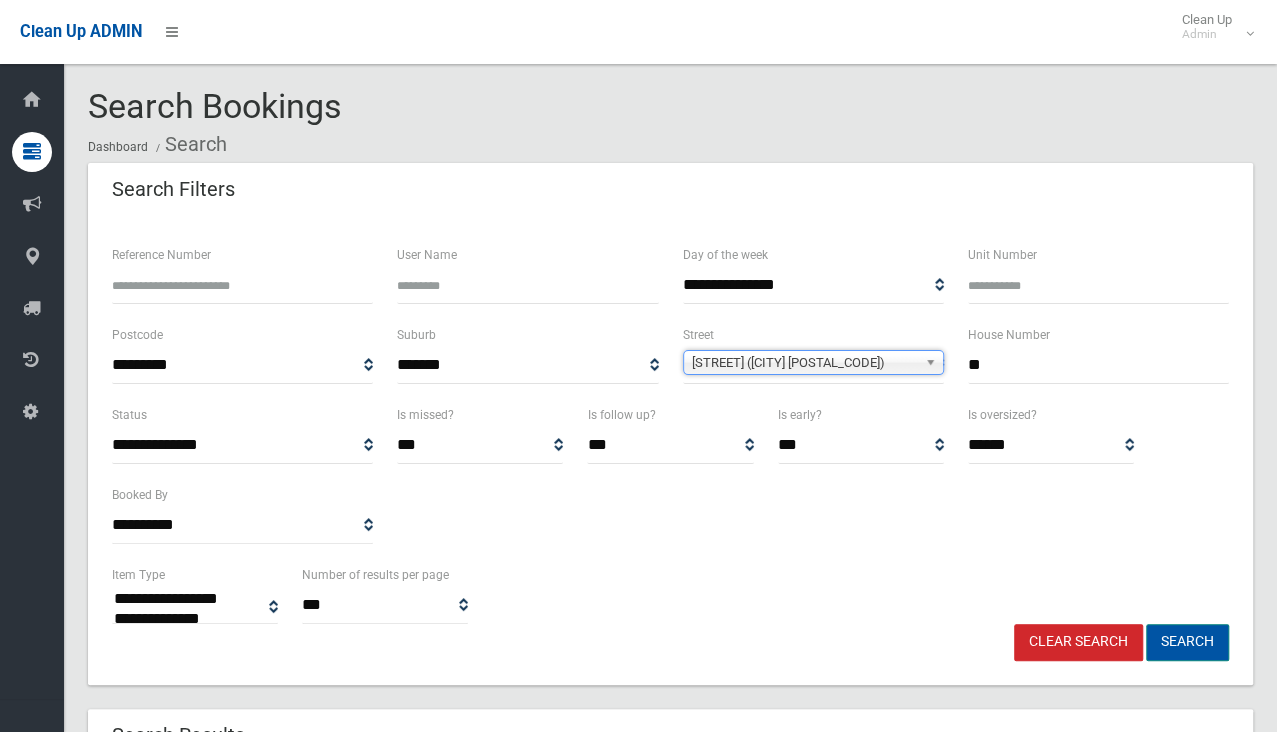 click on "Search" at bounding box center [1187, 642] 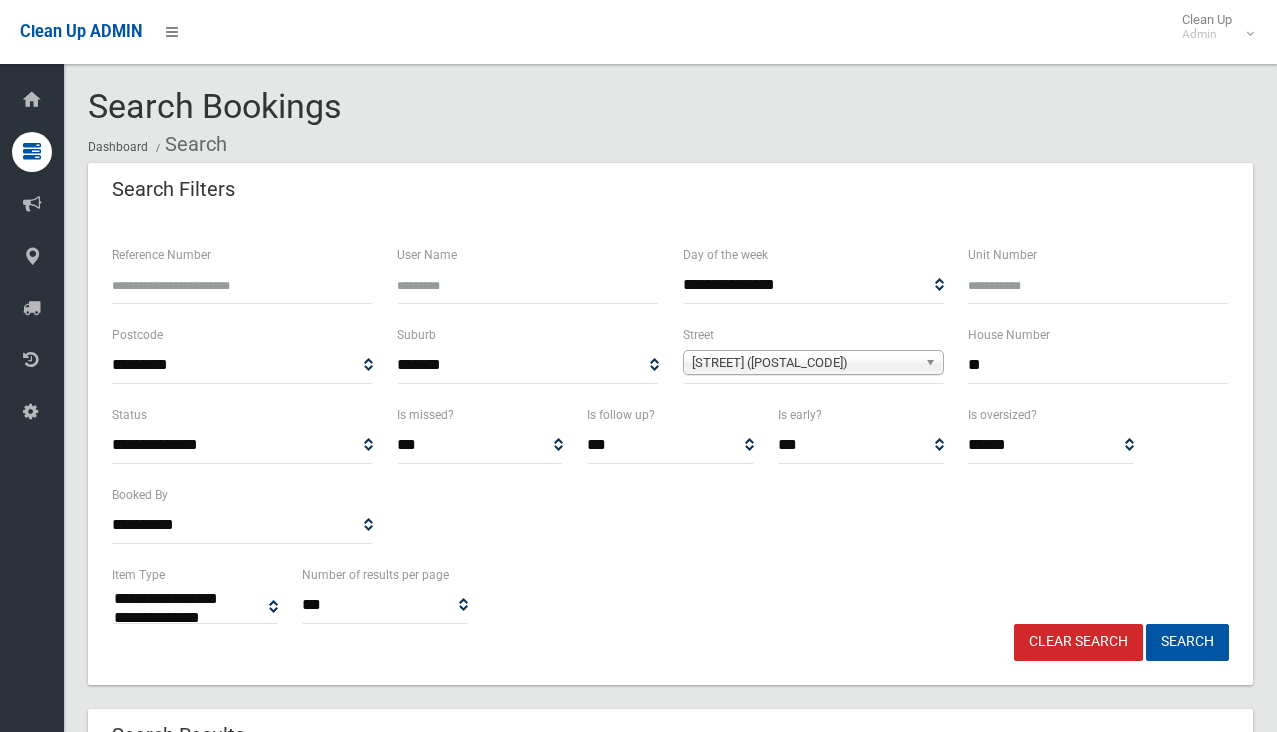 select 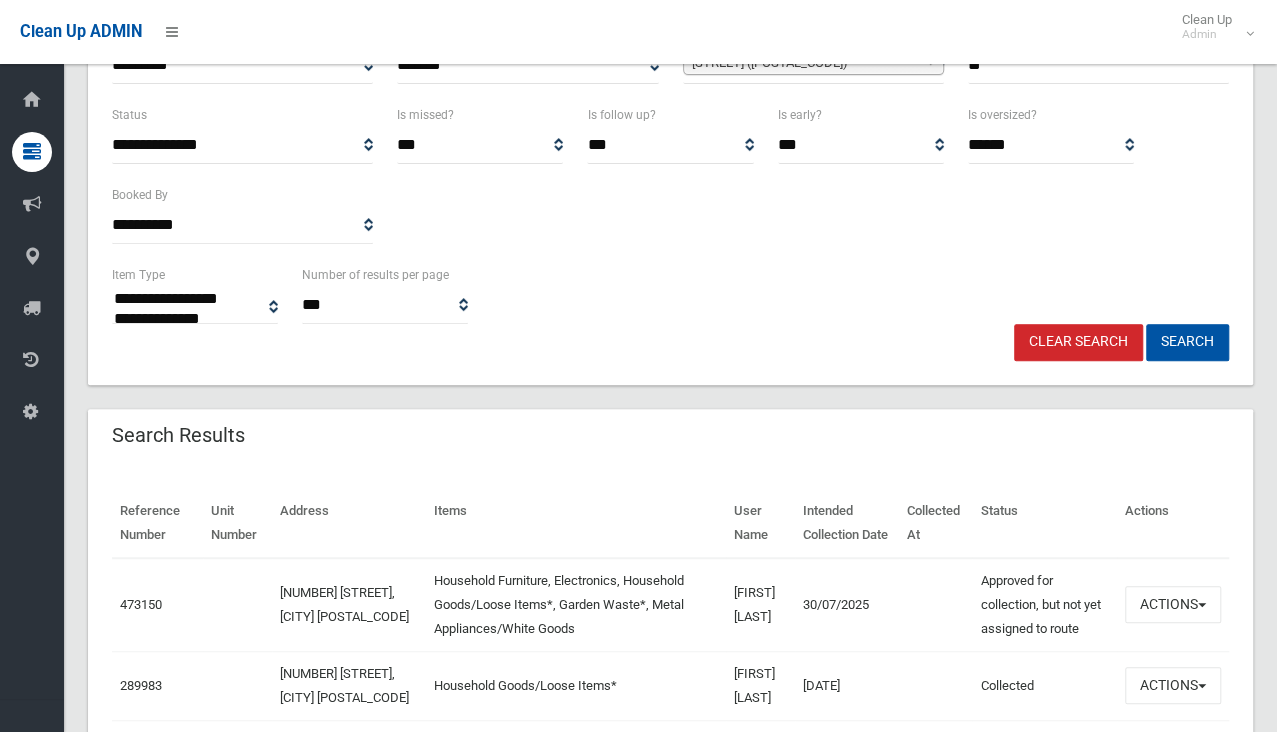 scroll, scrollTop: 400, scrollLeft: 0, axis: vertical 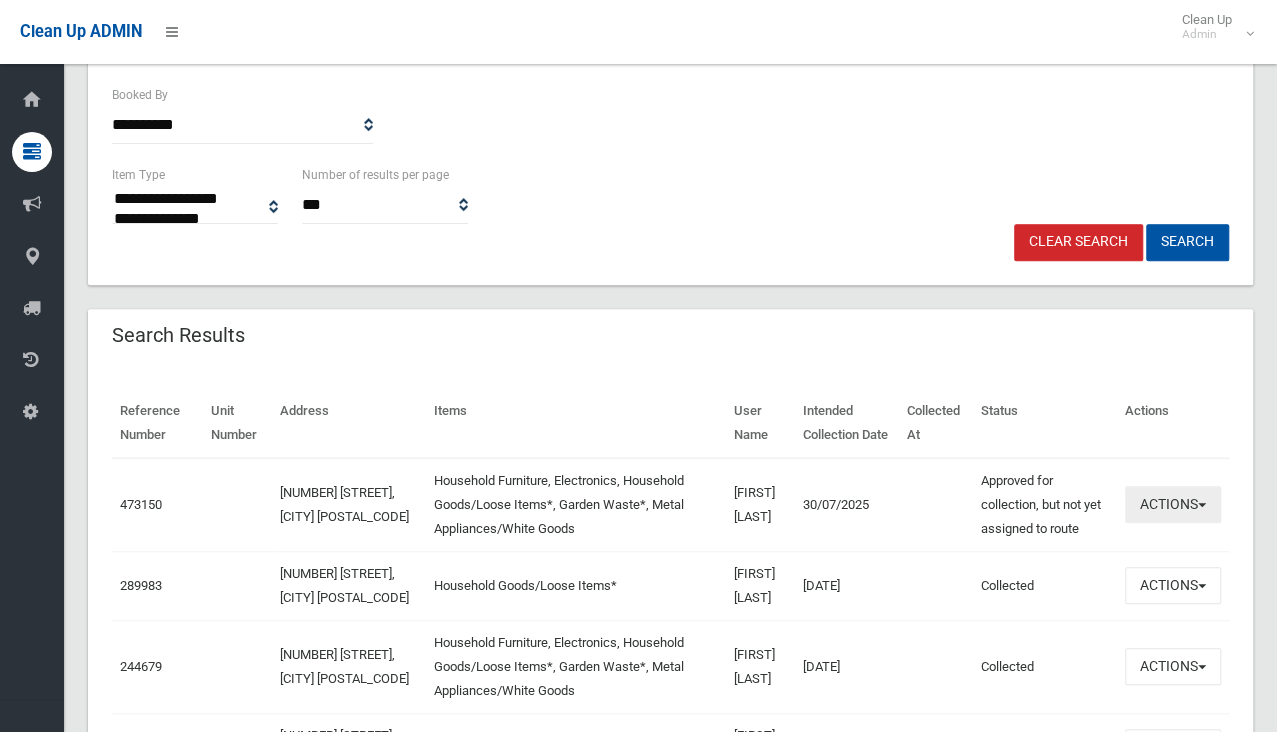 click on "Actions" at bounding box center [1173, 504] 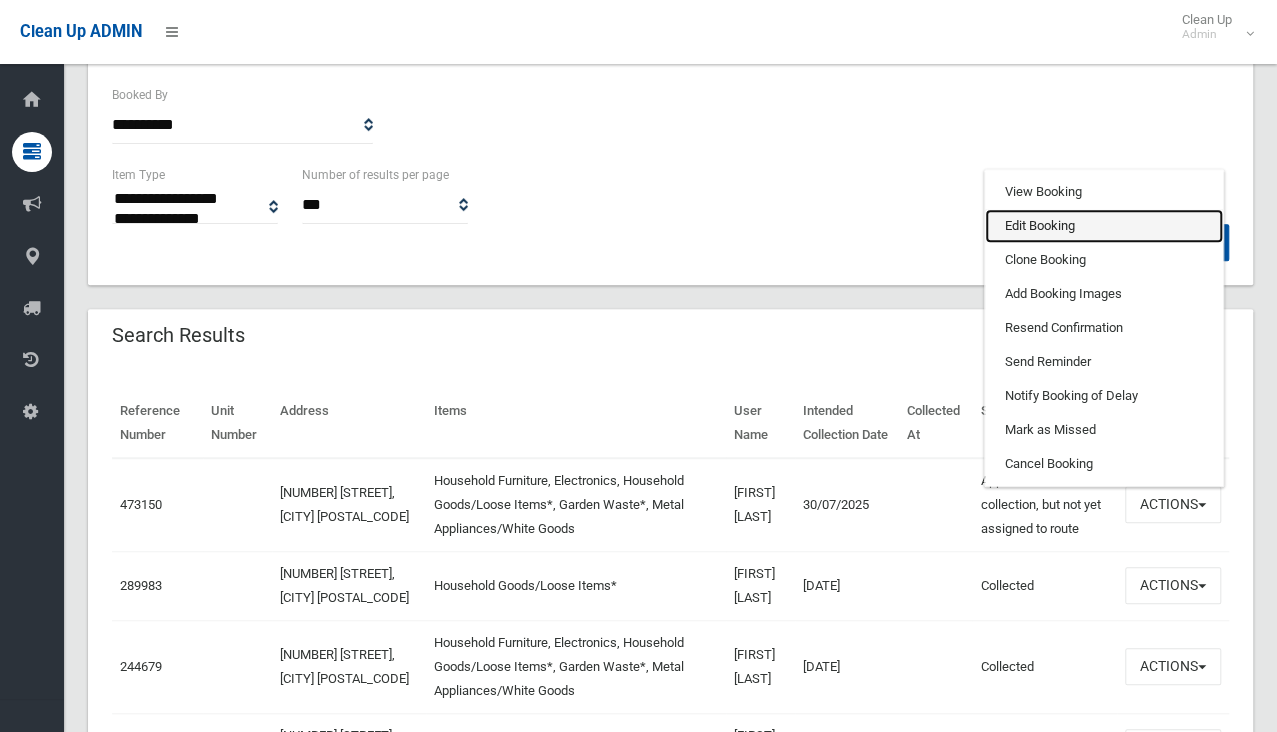 click on "Edit Booking" at bounding box center [1104, 226] 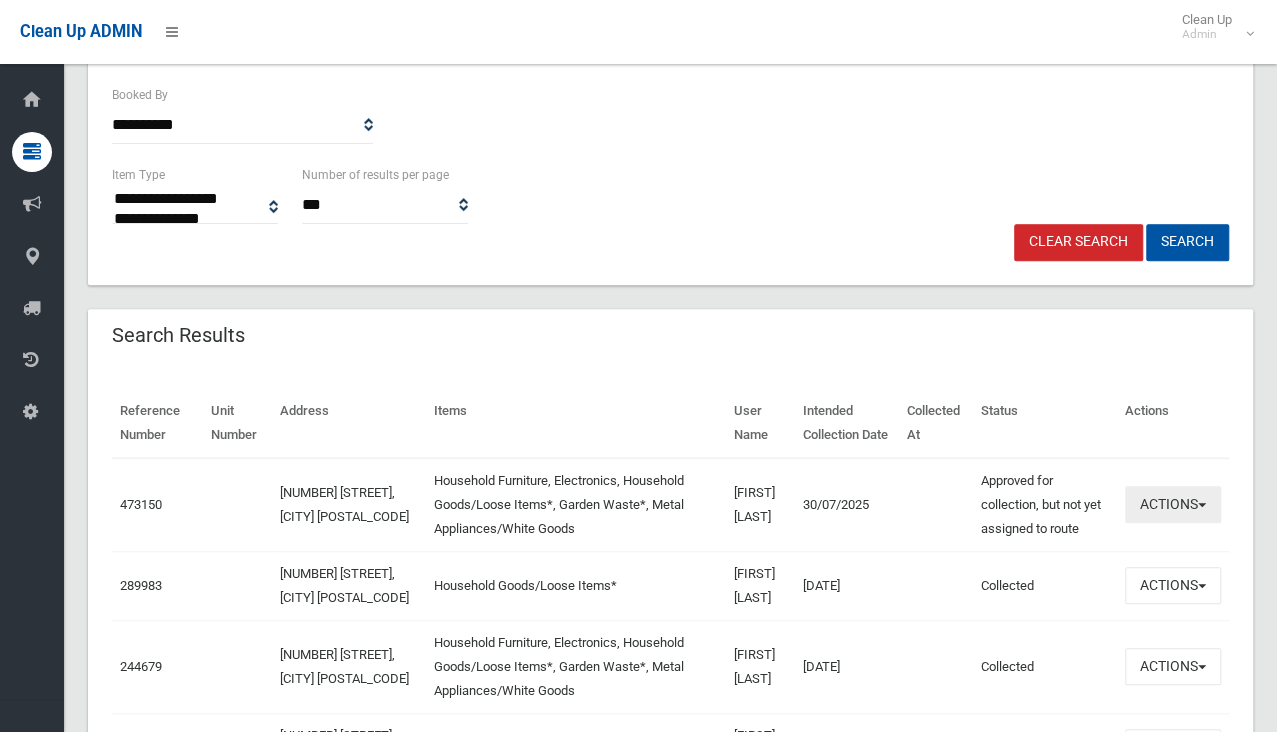 click on "Actions" at bounding box center [1173, 504] 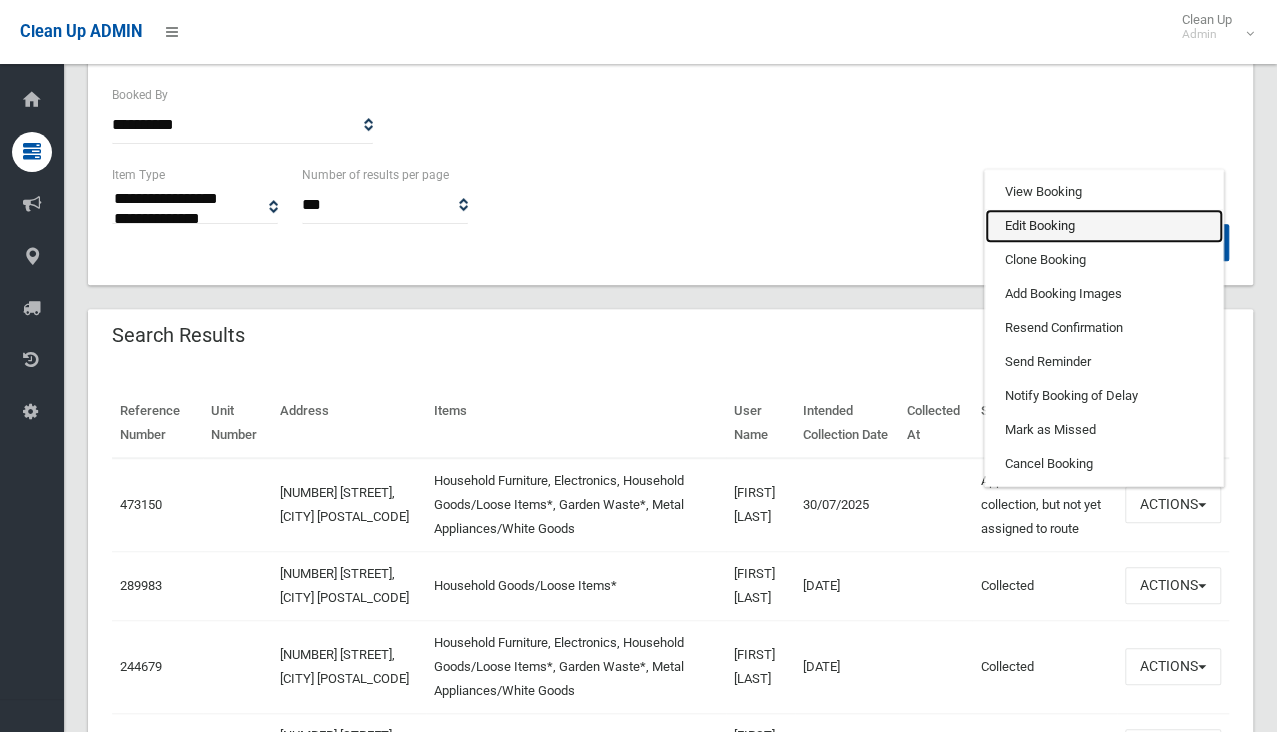 click on "Edit Booking" at bounding box center [1104, 226] 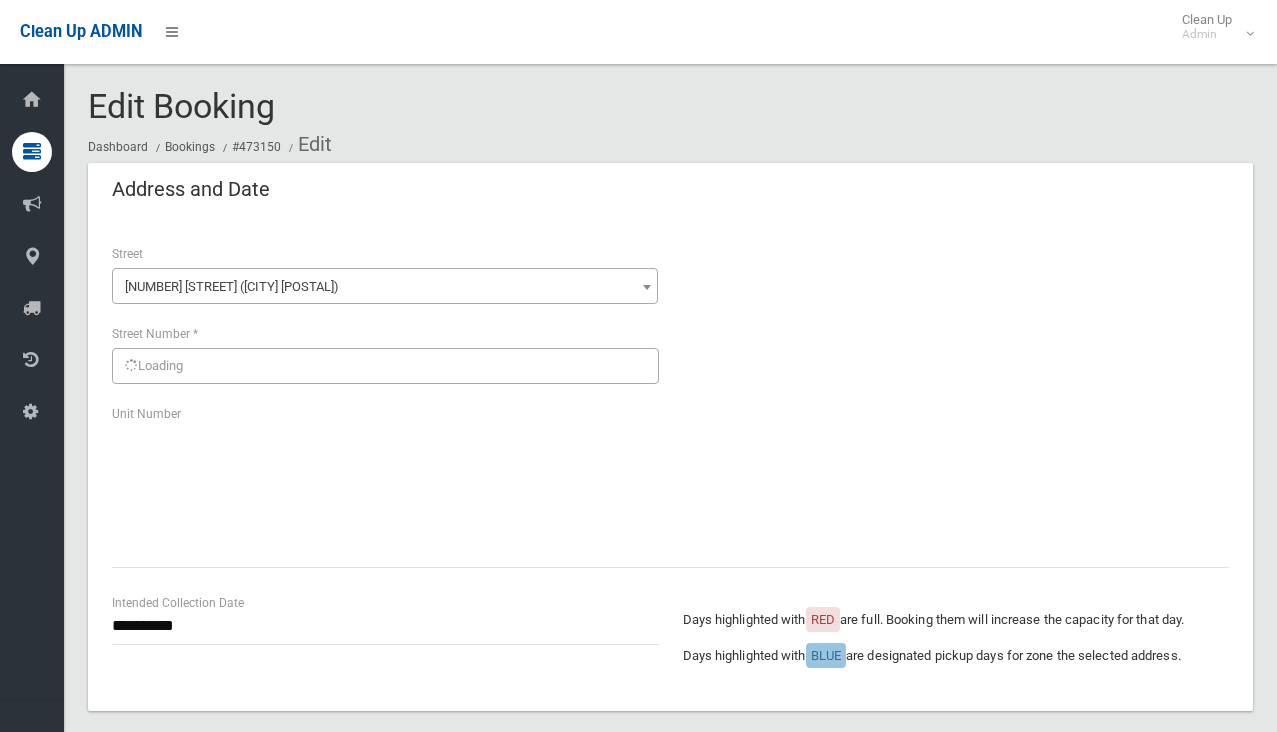 scroll, scrollTop: 0, scrollLeft: 0, axis: both 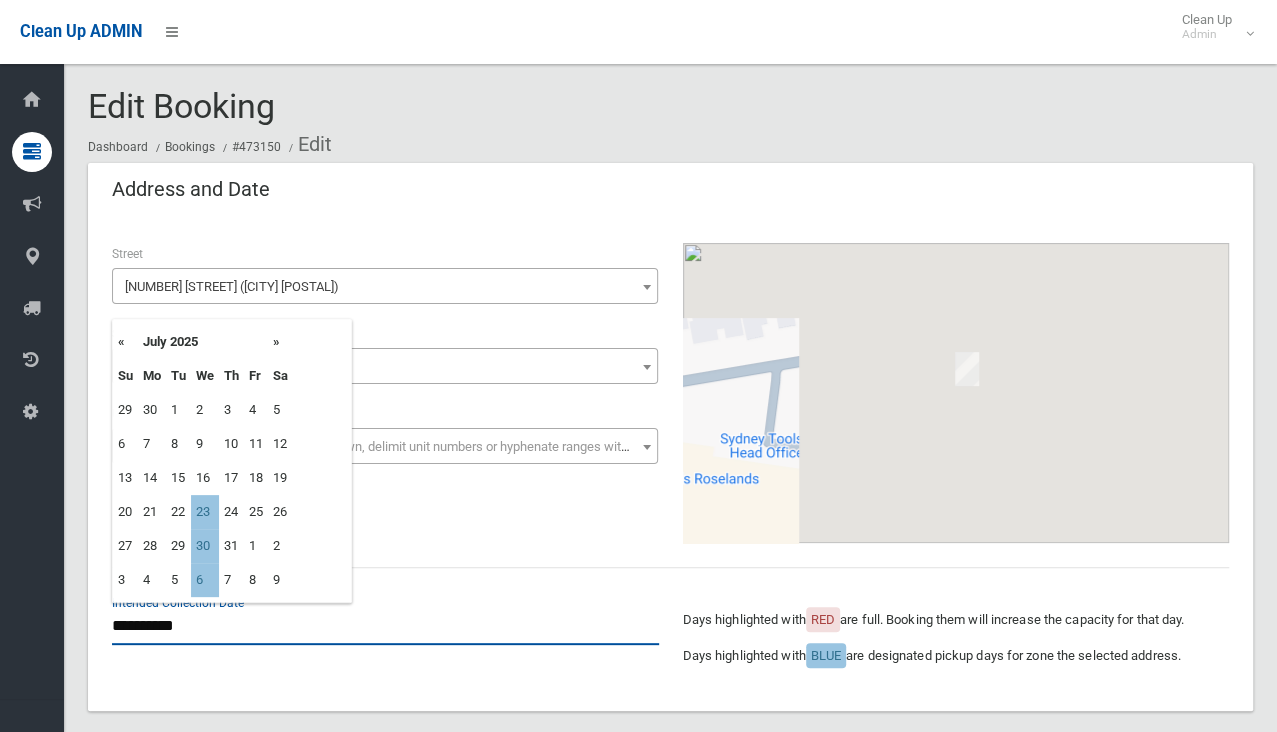 click on "**********" at bounding box center [385, 626] 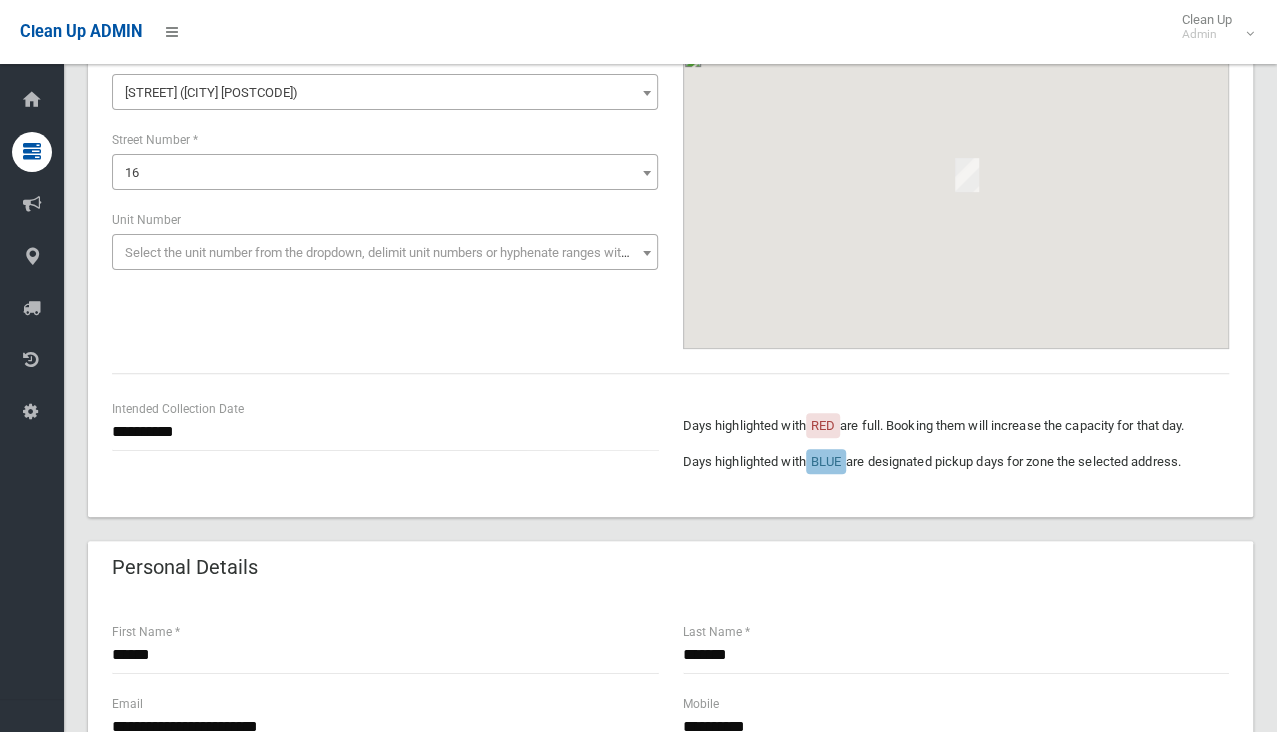 scroll, scrollTop: 200, scrollLeft: 0, axis: vertical 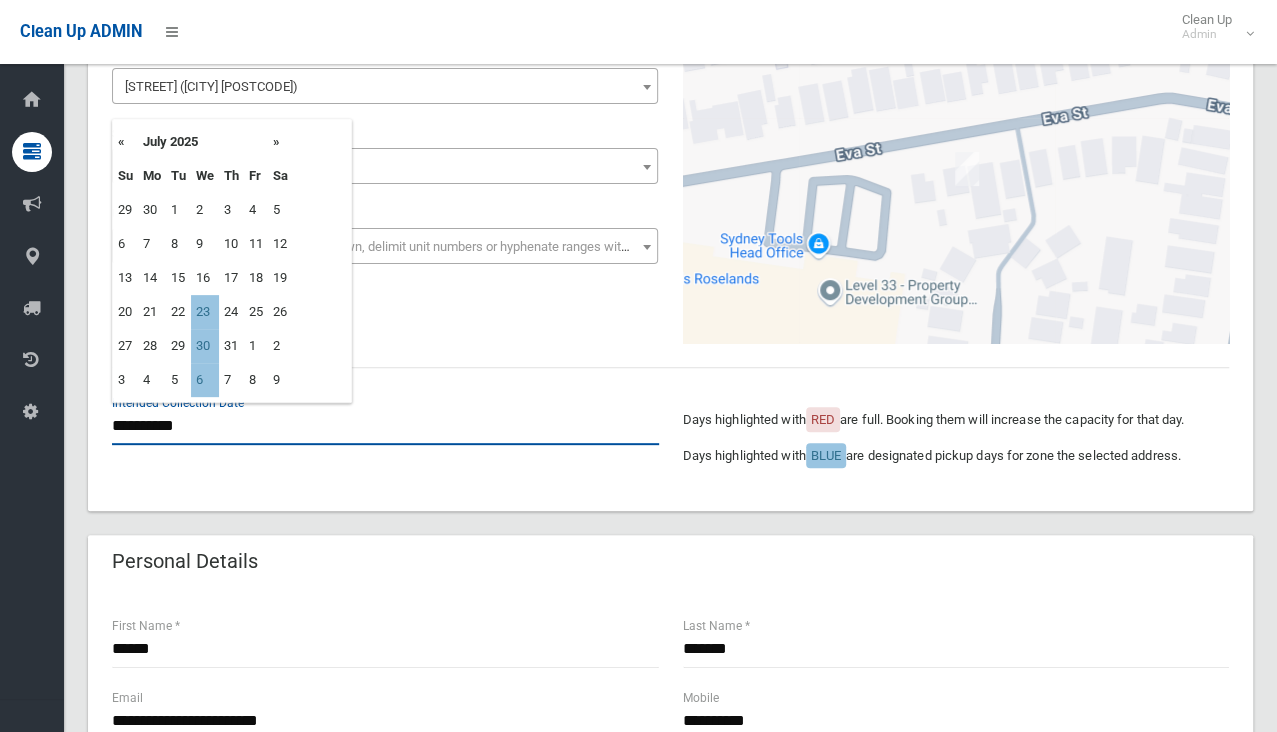 click on "**********" at bounding box center (385, 426) 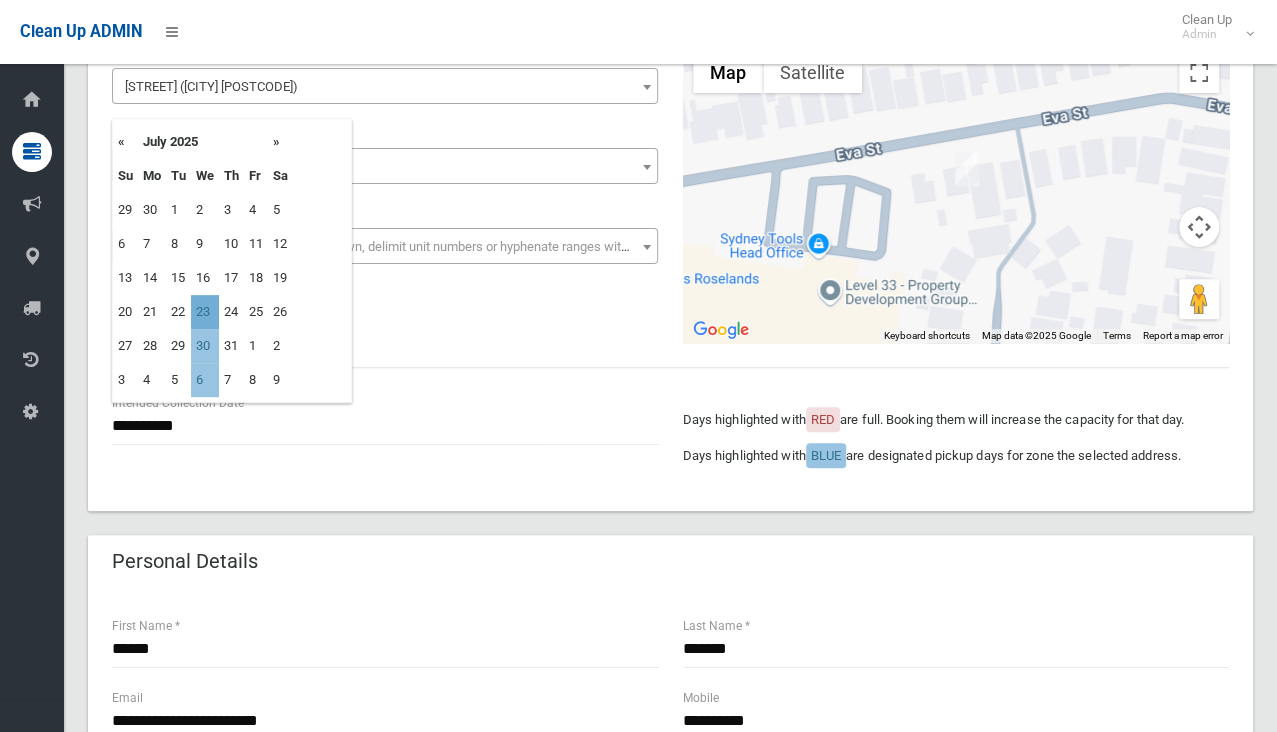 click on "23" at bounding box center (205, 312) 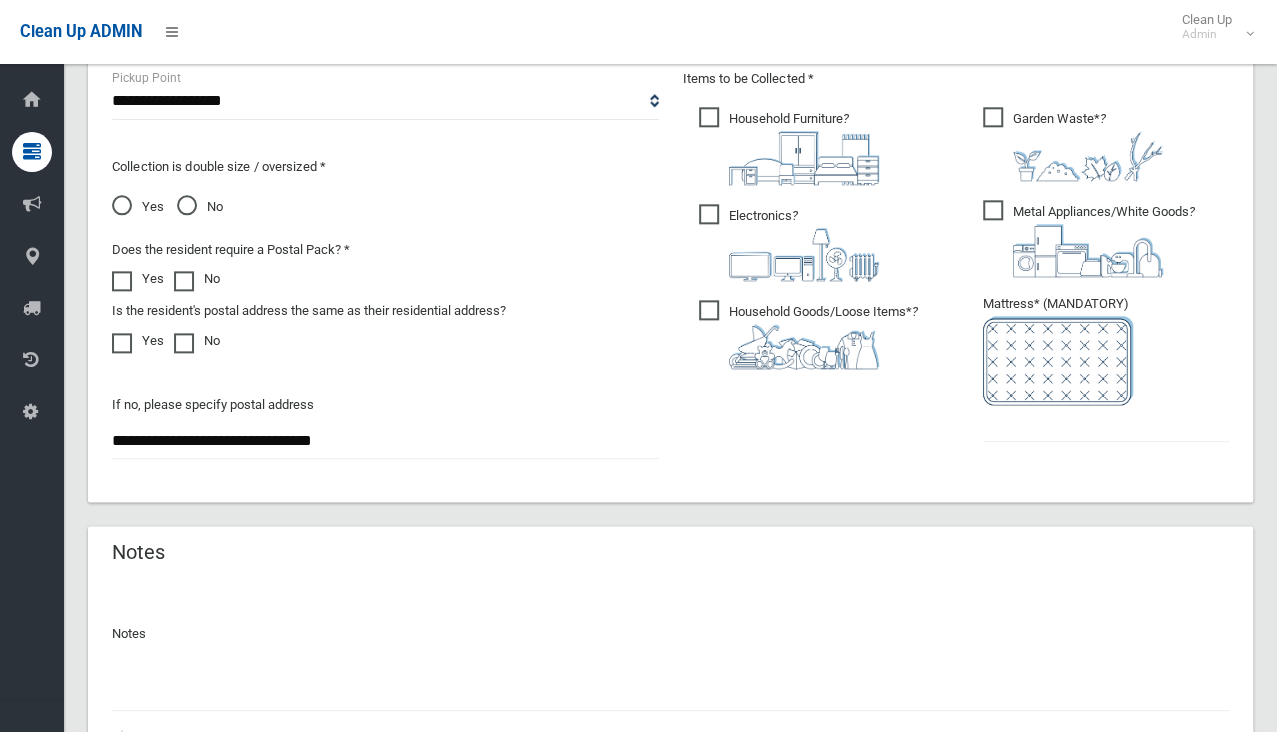 scroll, scrollTop: 1100, scrollLeft: 0, axis: vertical 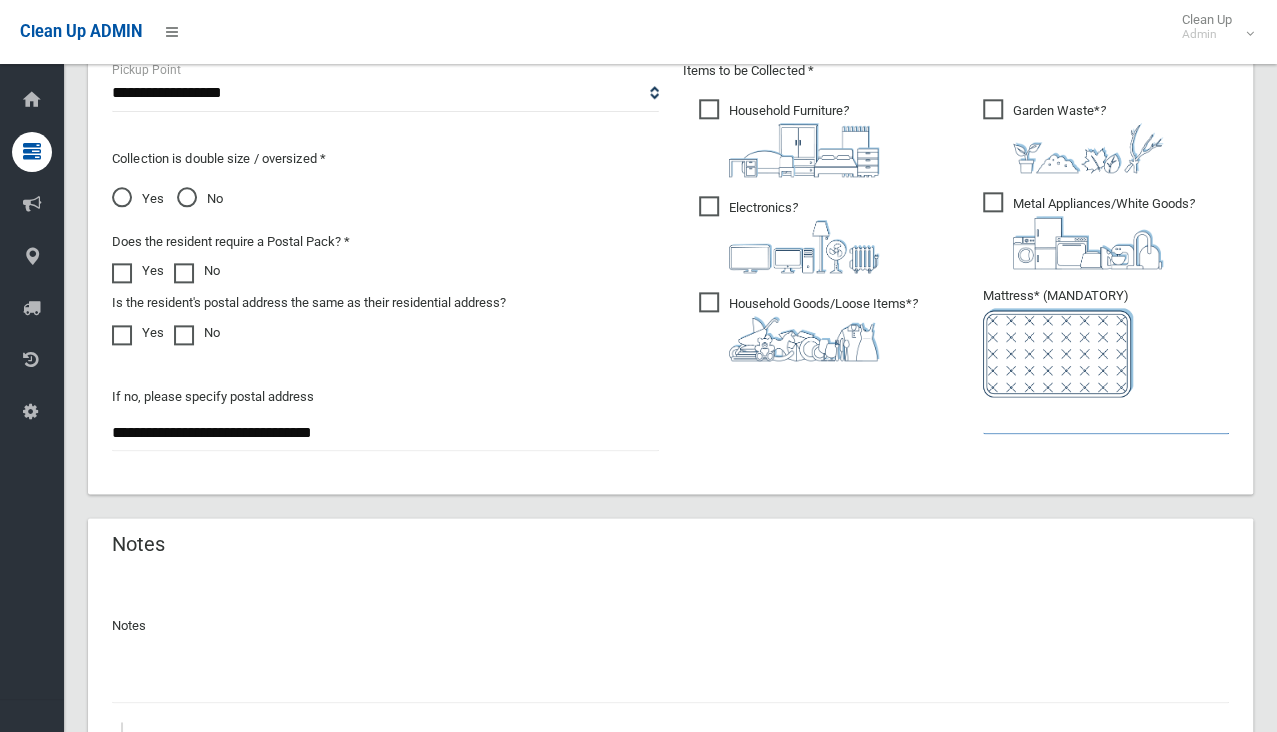 click at bounding box center (1106, 415) 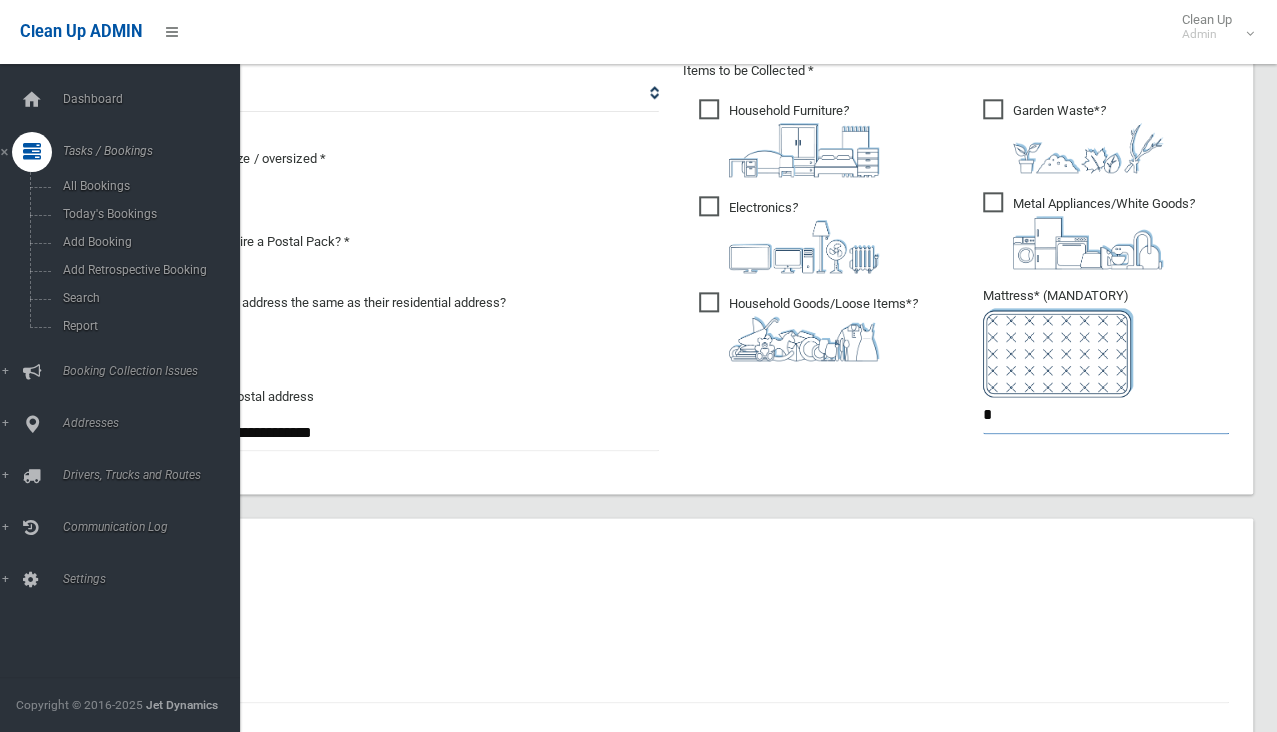 type on "*" 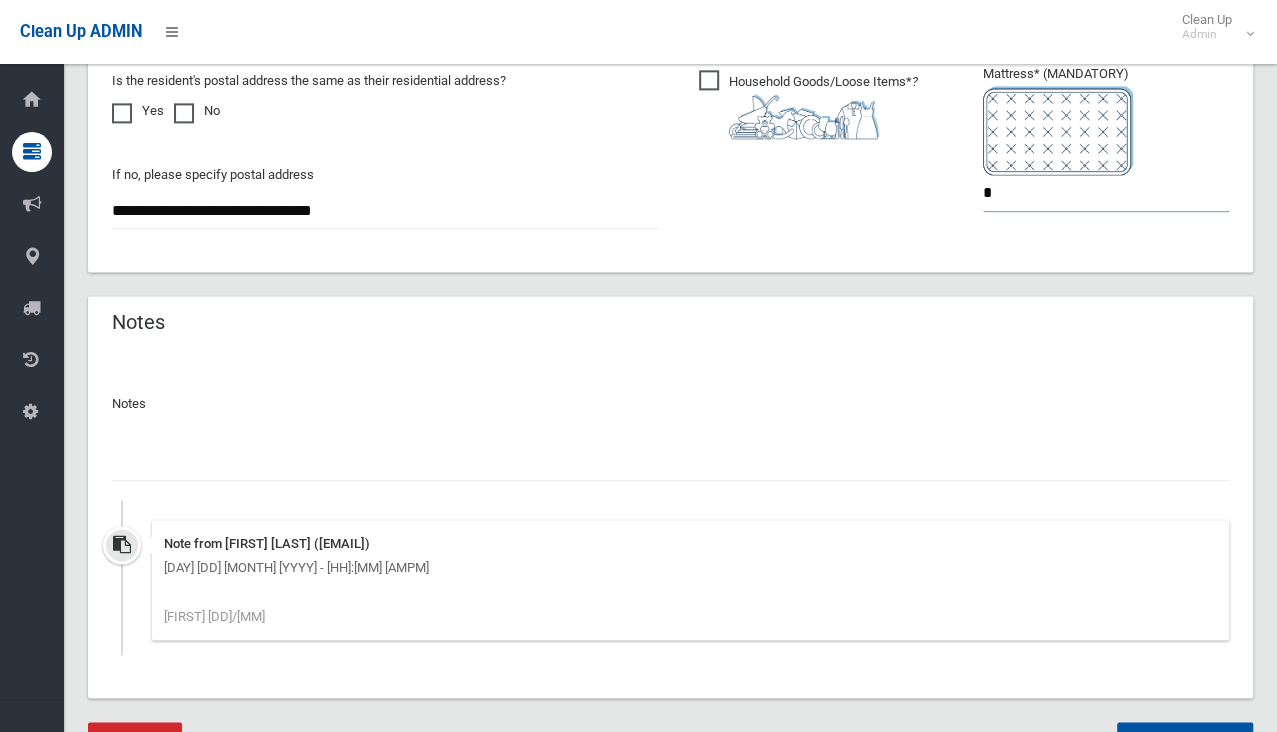 scroll, scrollTop: 1400, scrollLeft: 0, axis: vertical 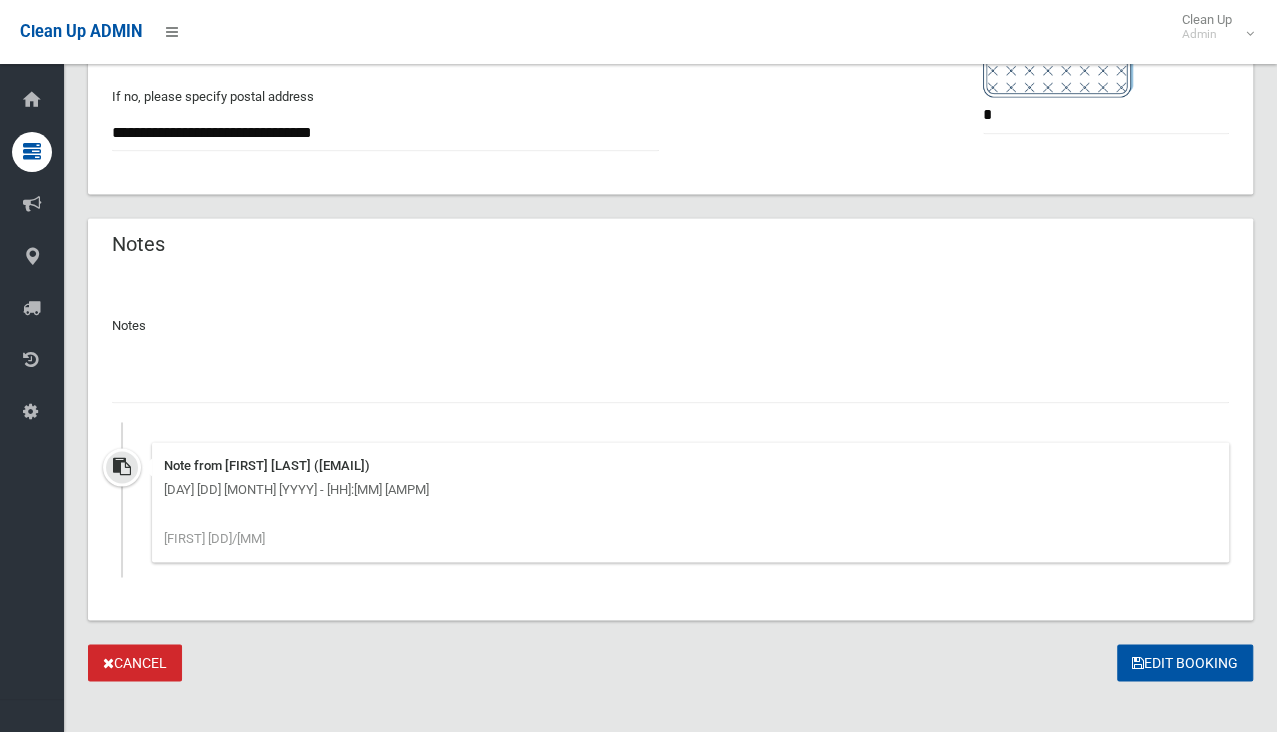 click at bounding box center (670, 384) 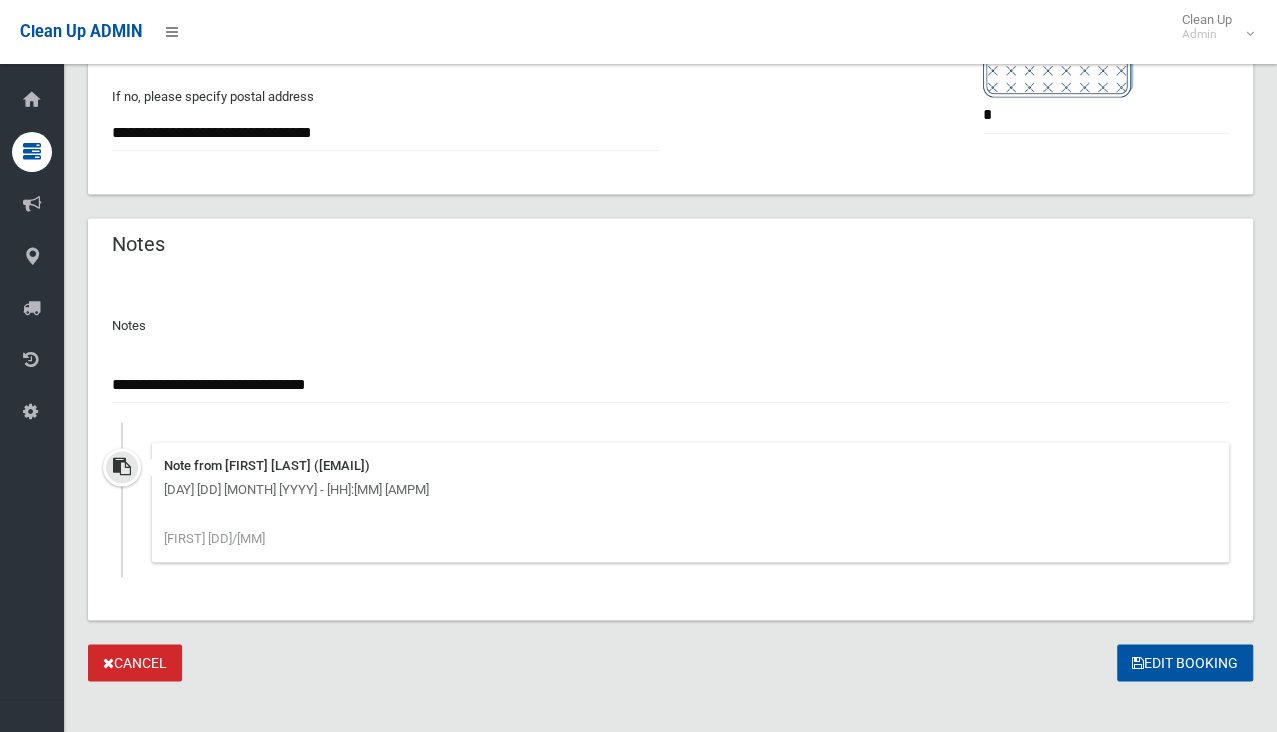 type on "**********" 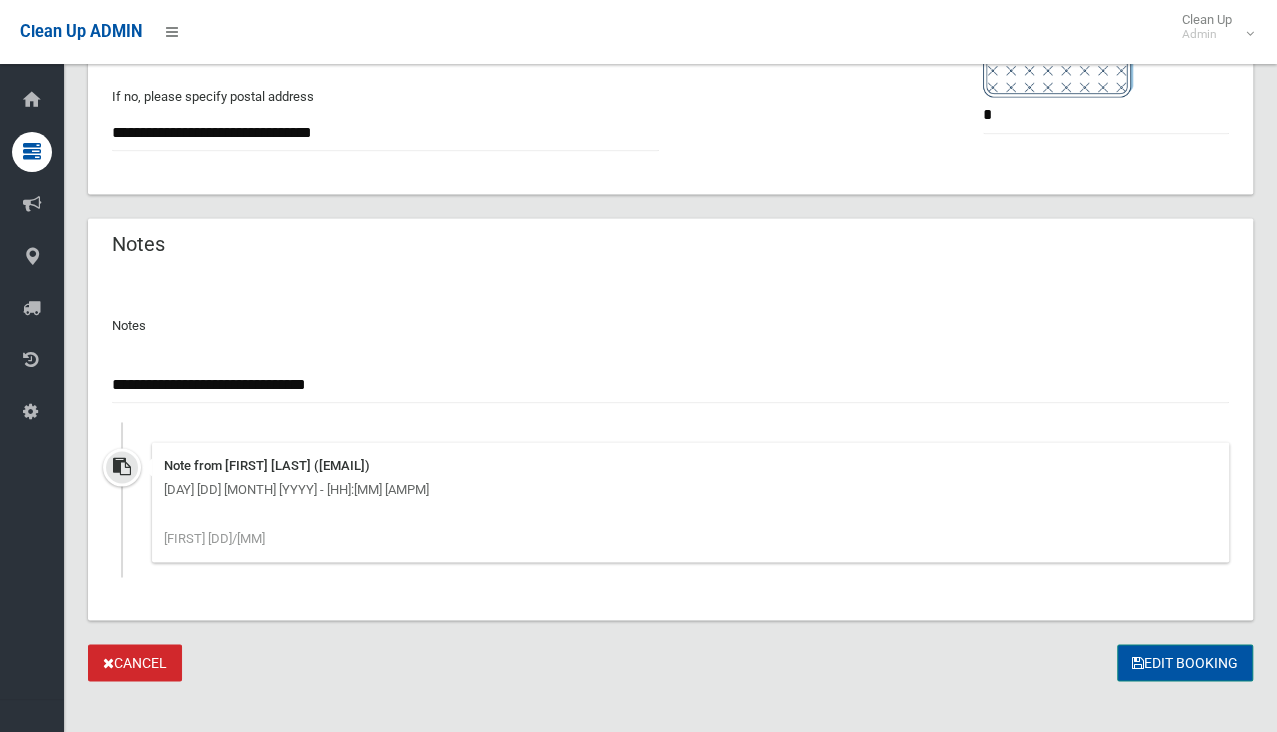 click on "Edit Booking" at bounding box center (1185, 662) 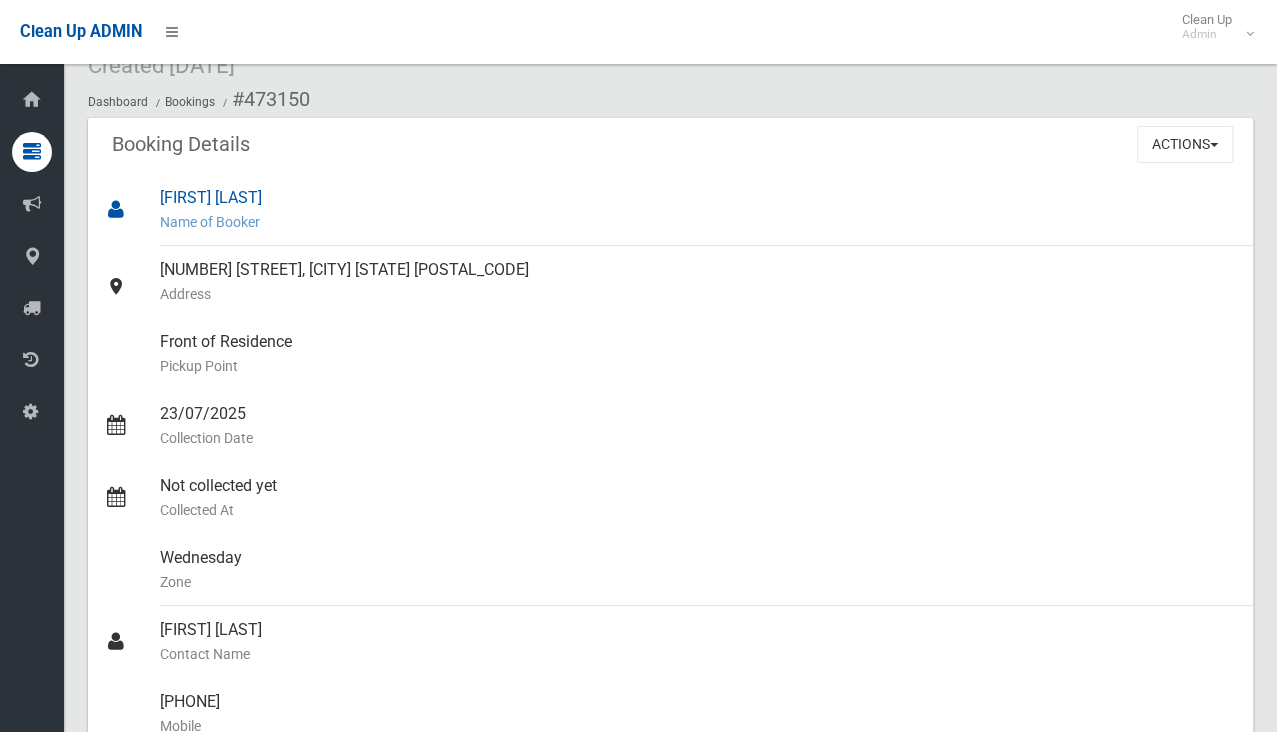 scroll, scrollTop: 0, scrollLeft: 0, axis: both 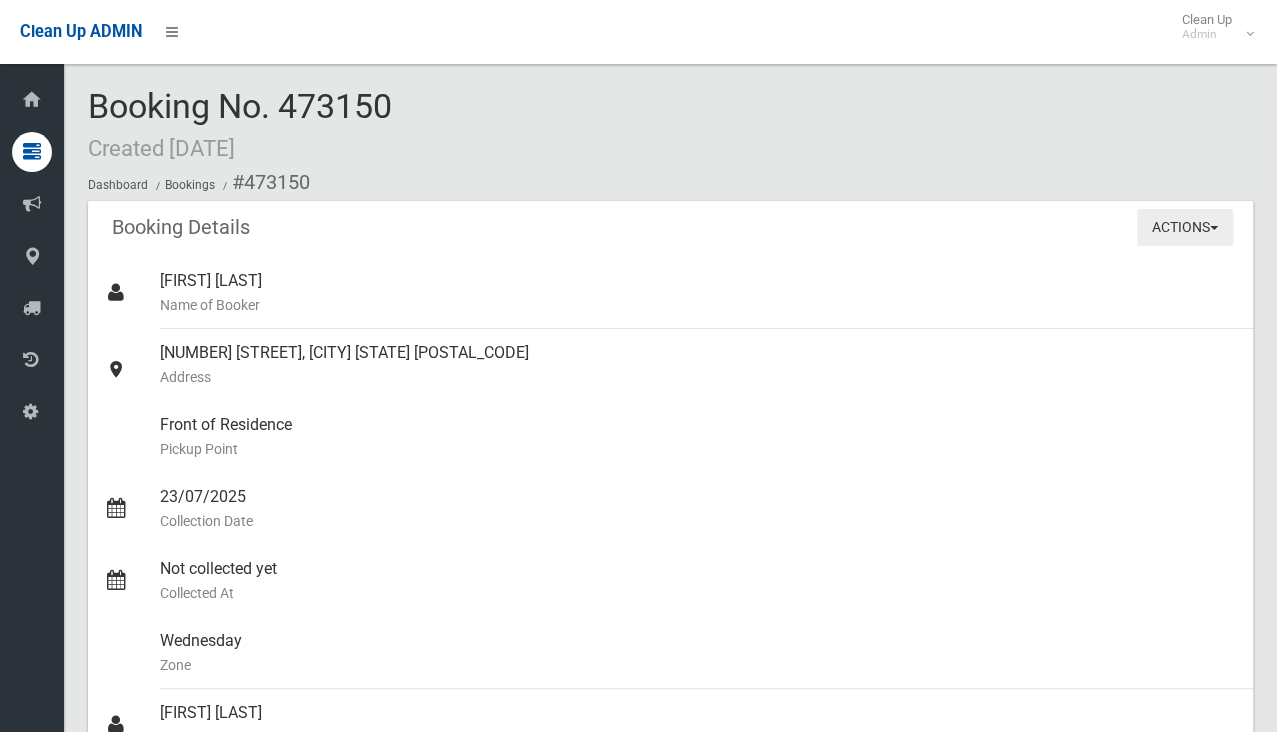click on "Actions" at bounding box center [1185, 227] 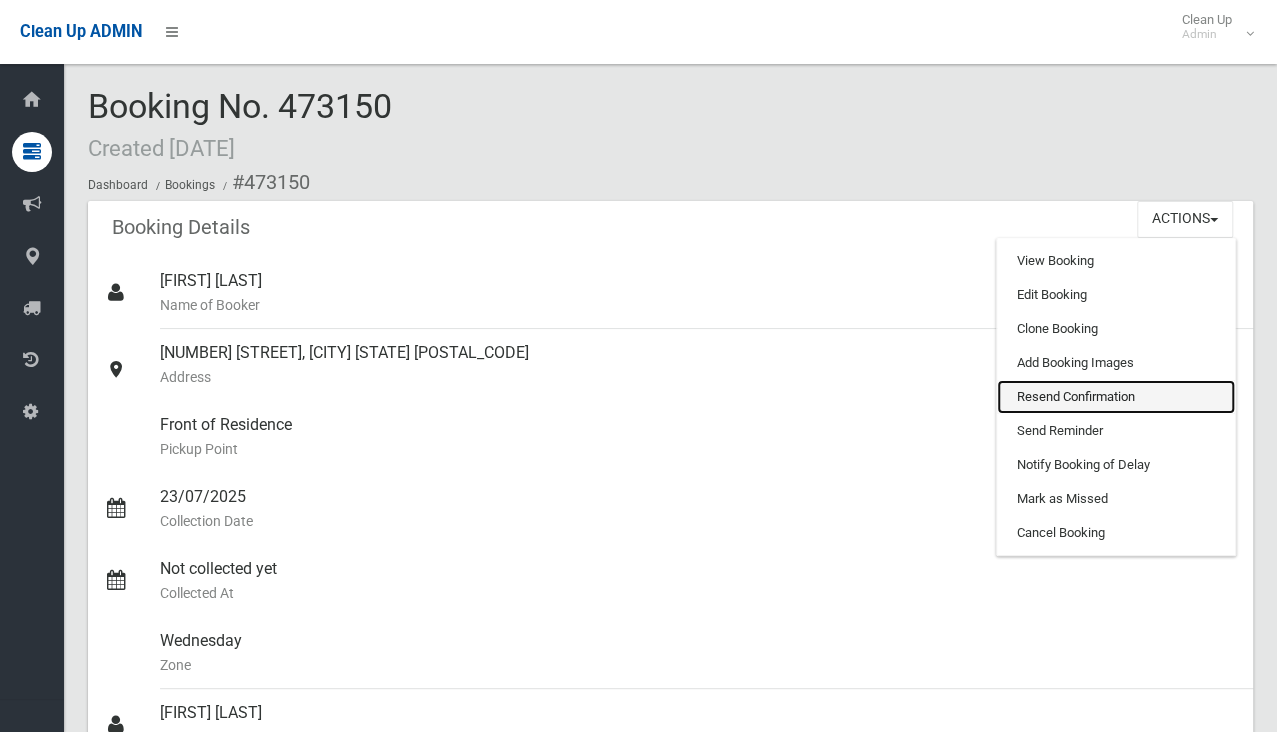 click on "Resend Confirmation" at bounding box center [1116, 397] 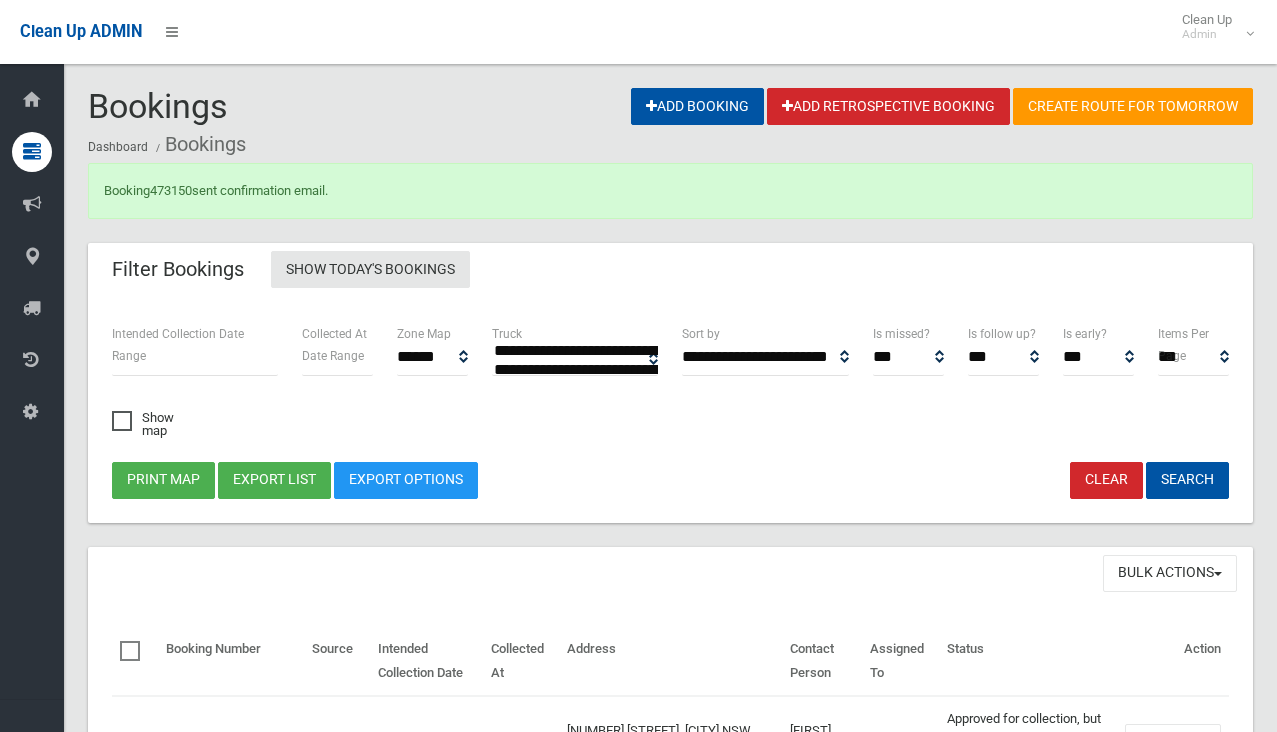 select 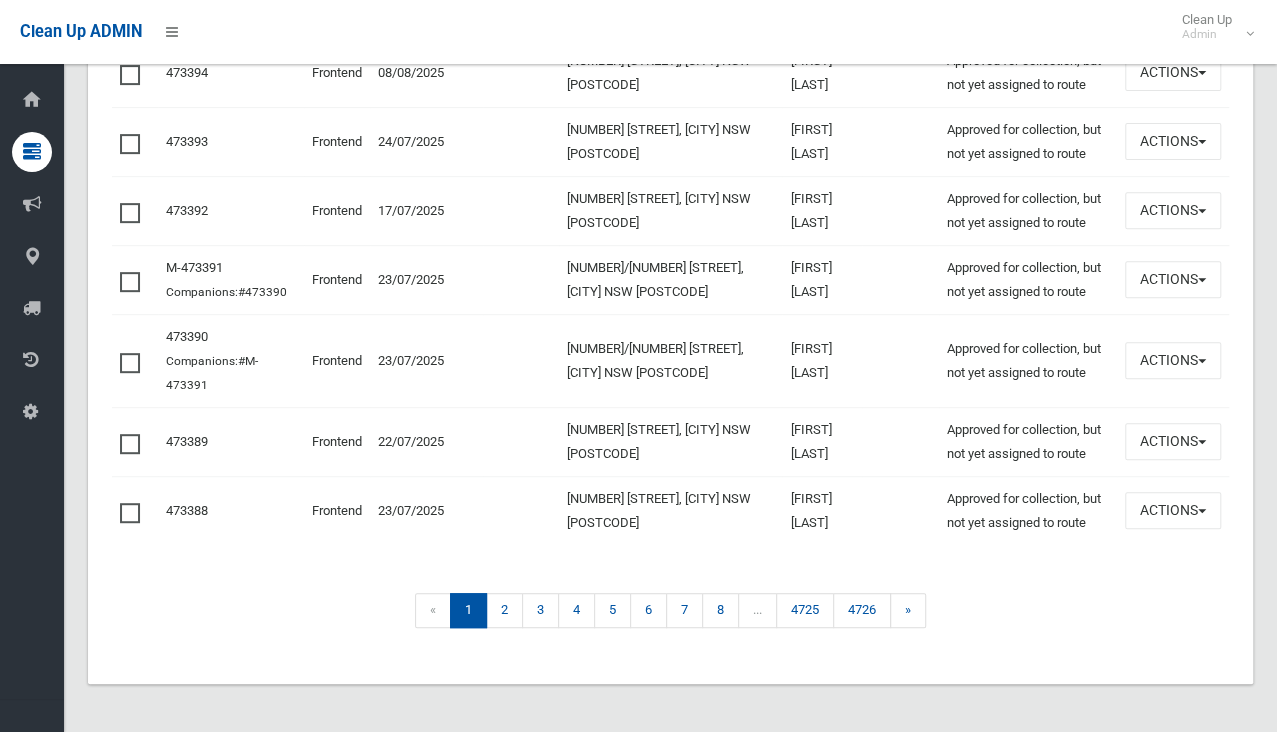 scroll, scrollTop: 8405, scrollLeft: 0, axis: vertical 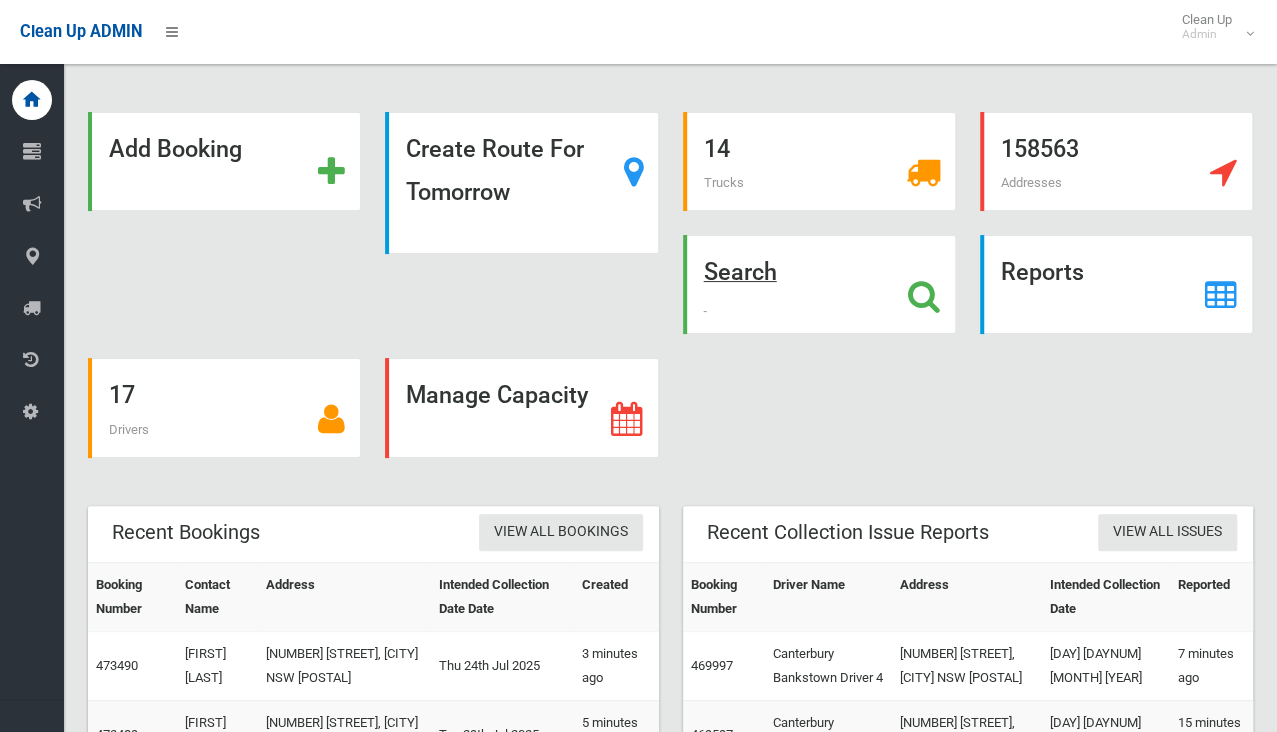 click on "Search" at bounding box center (819, 284) 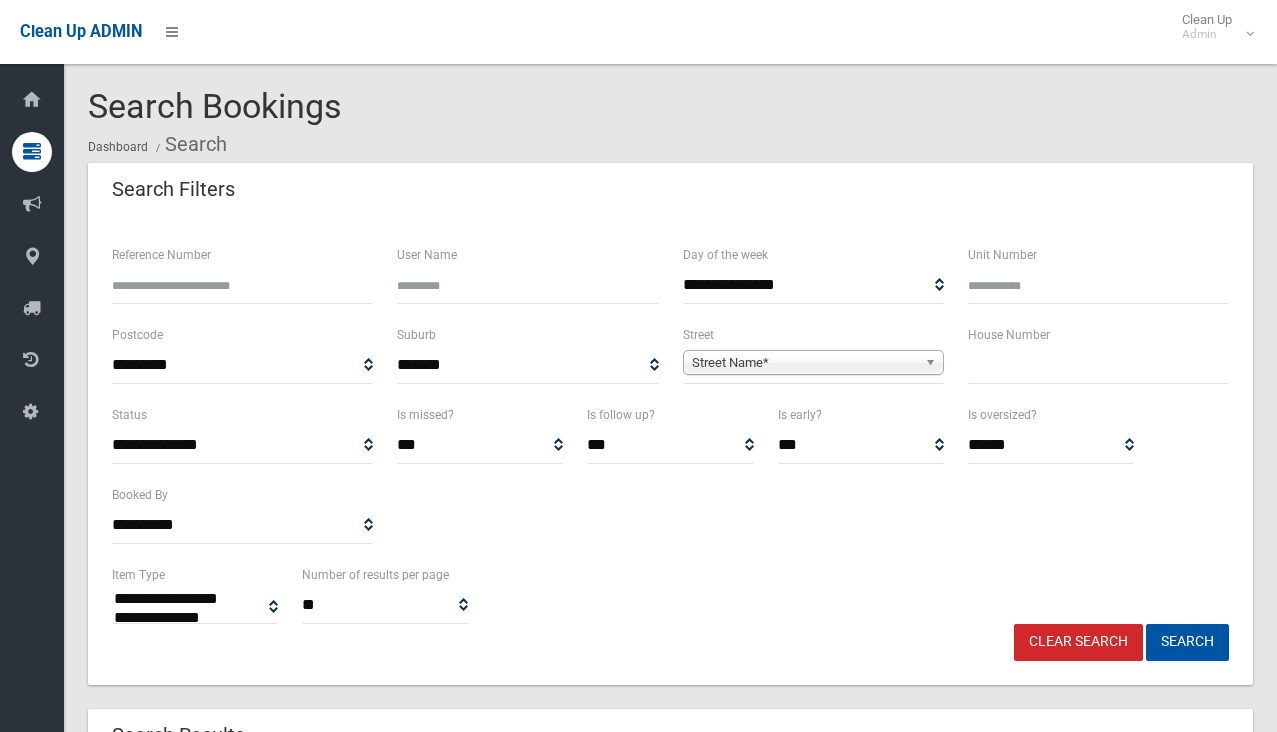 select 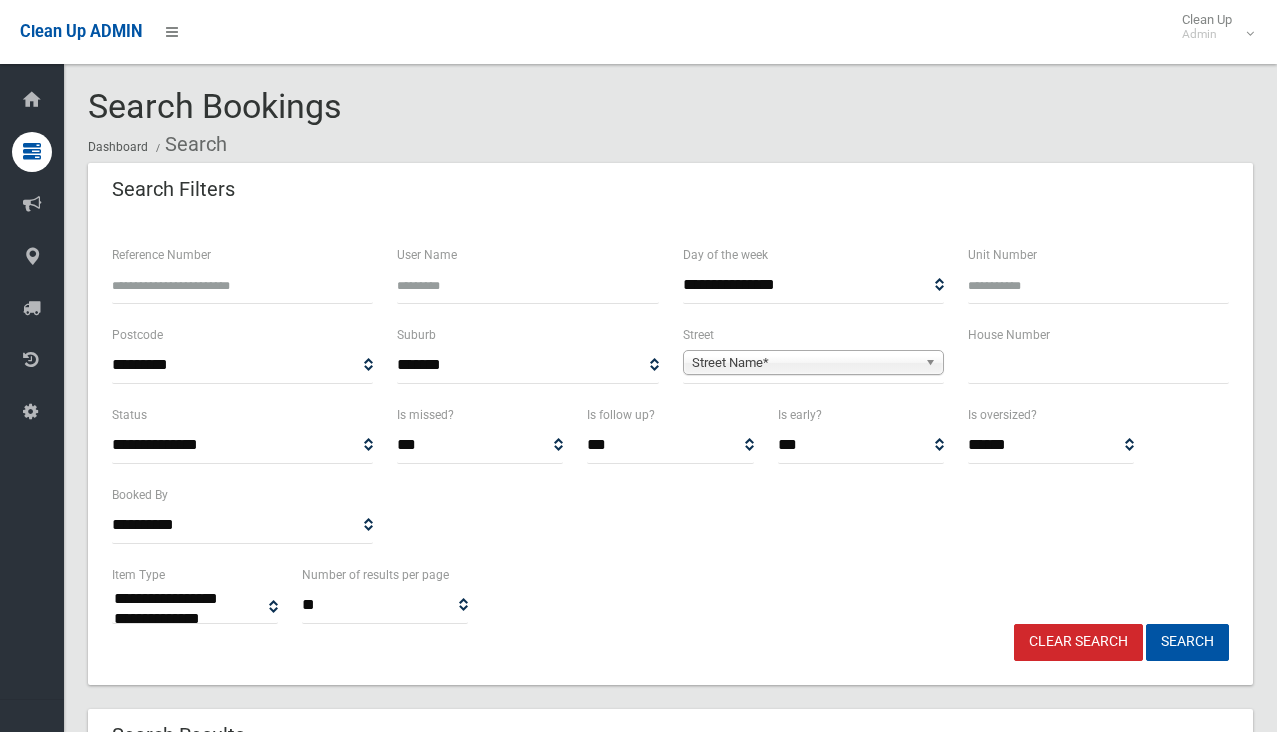 scroll, scrollTop: 0, scrollLeft: 0, axis: both 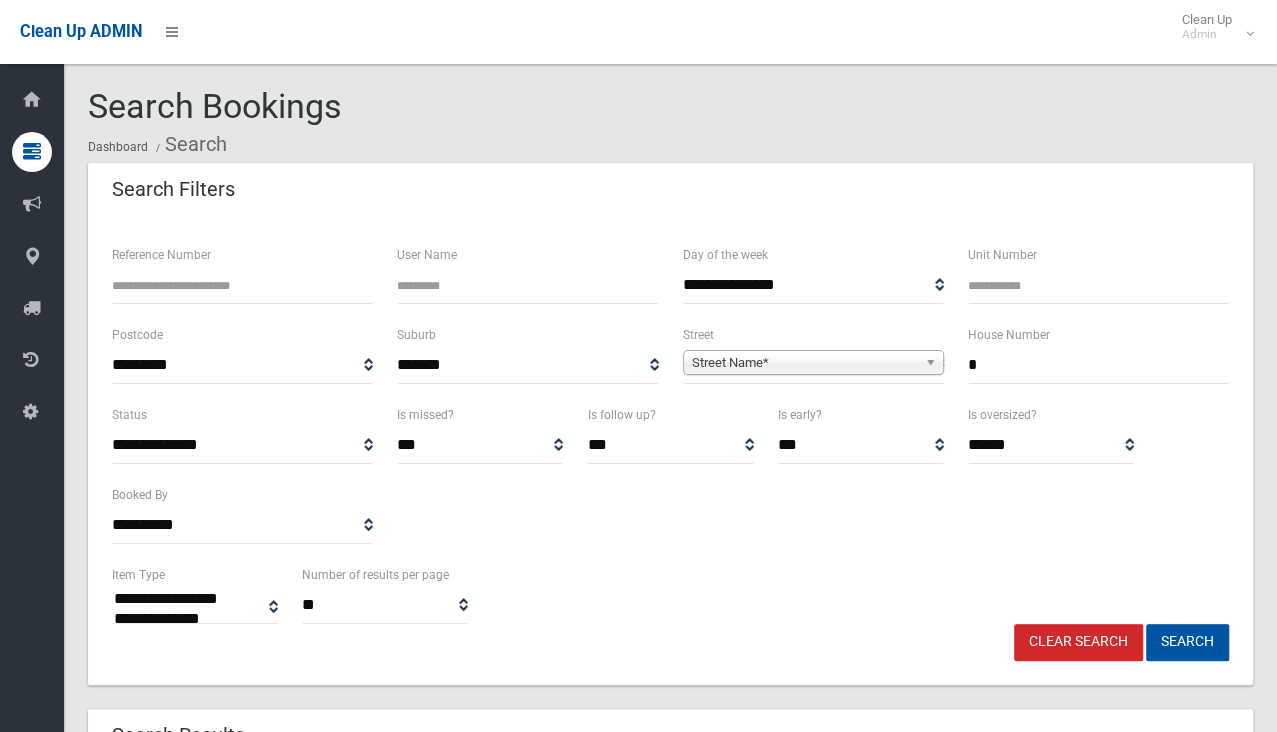 type on "*" 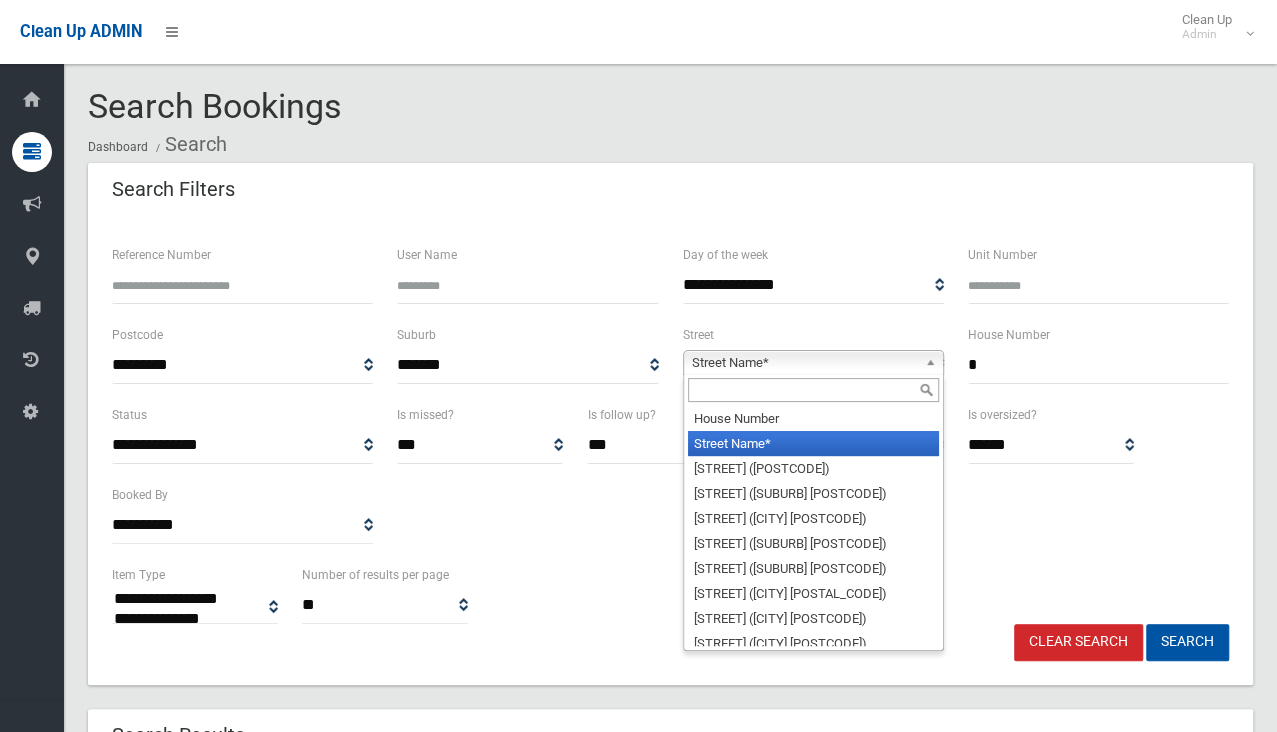 click on "Street Name*" at bounding box center [804, 363] 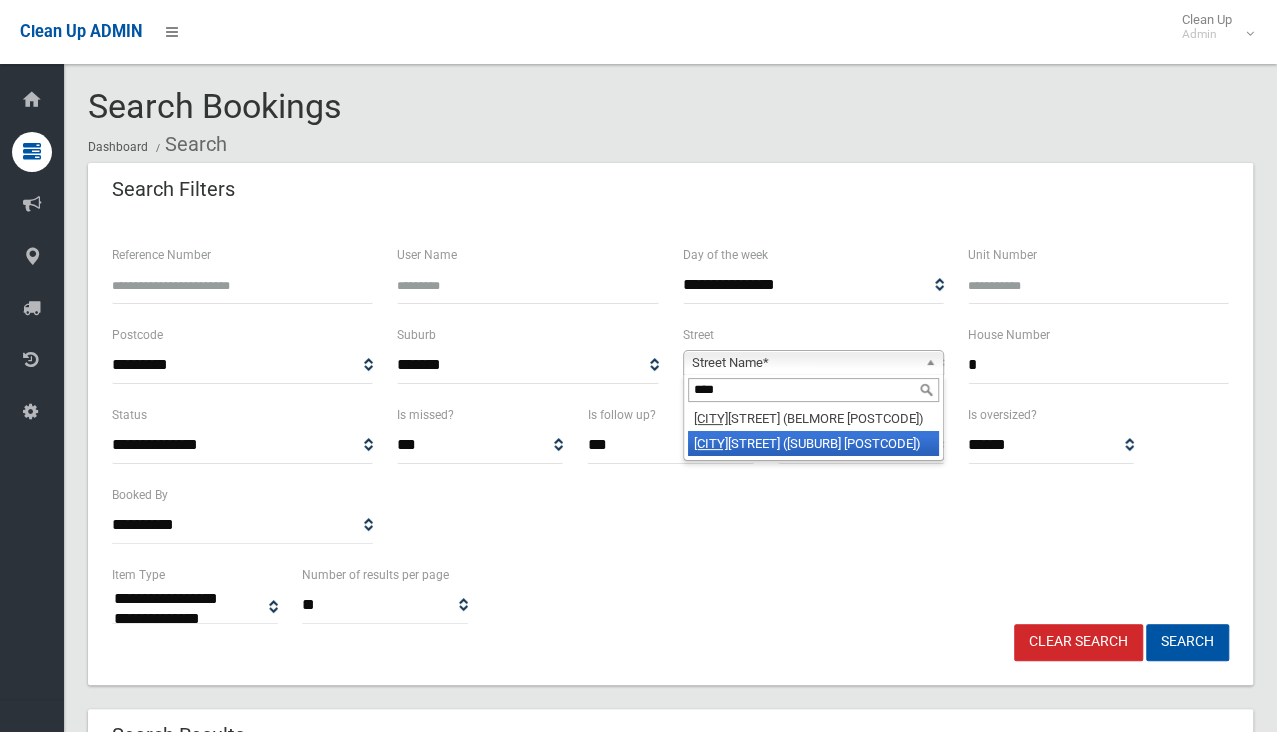 type on "****" 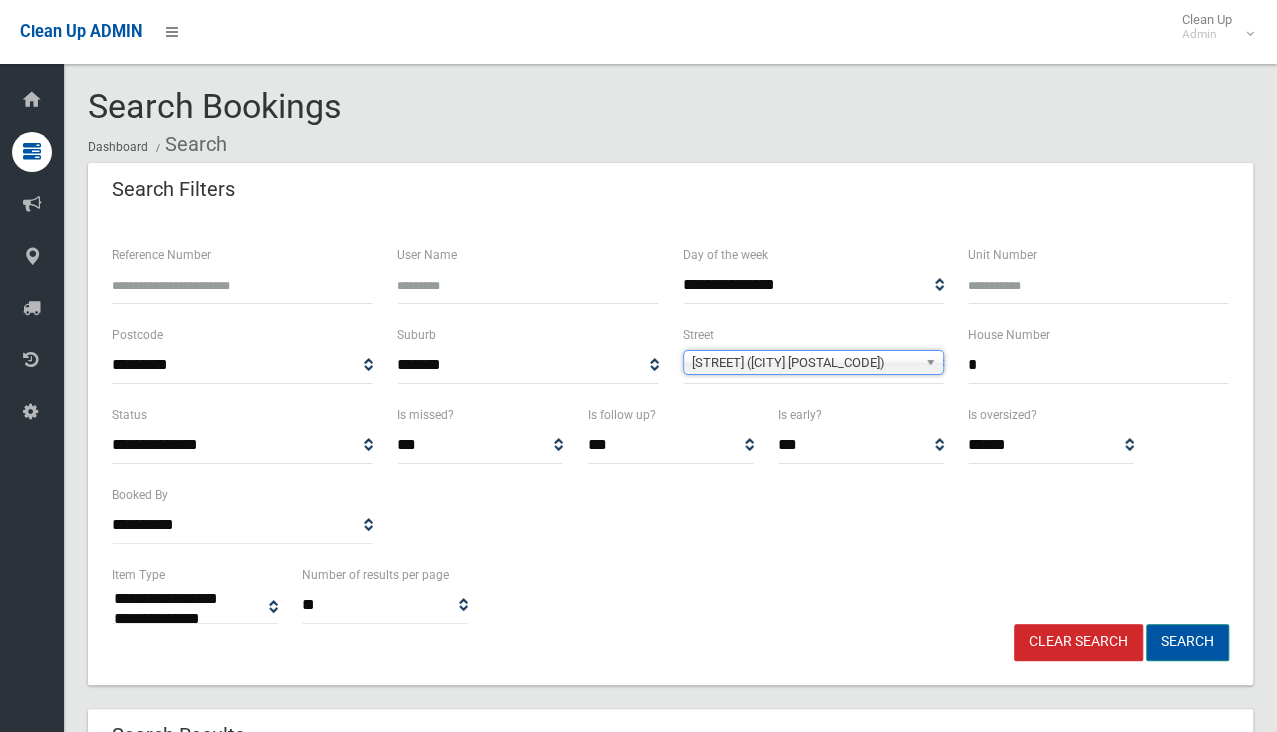 click on "Search" at bounding box center [1187, 642] 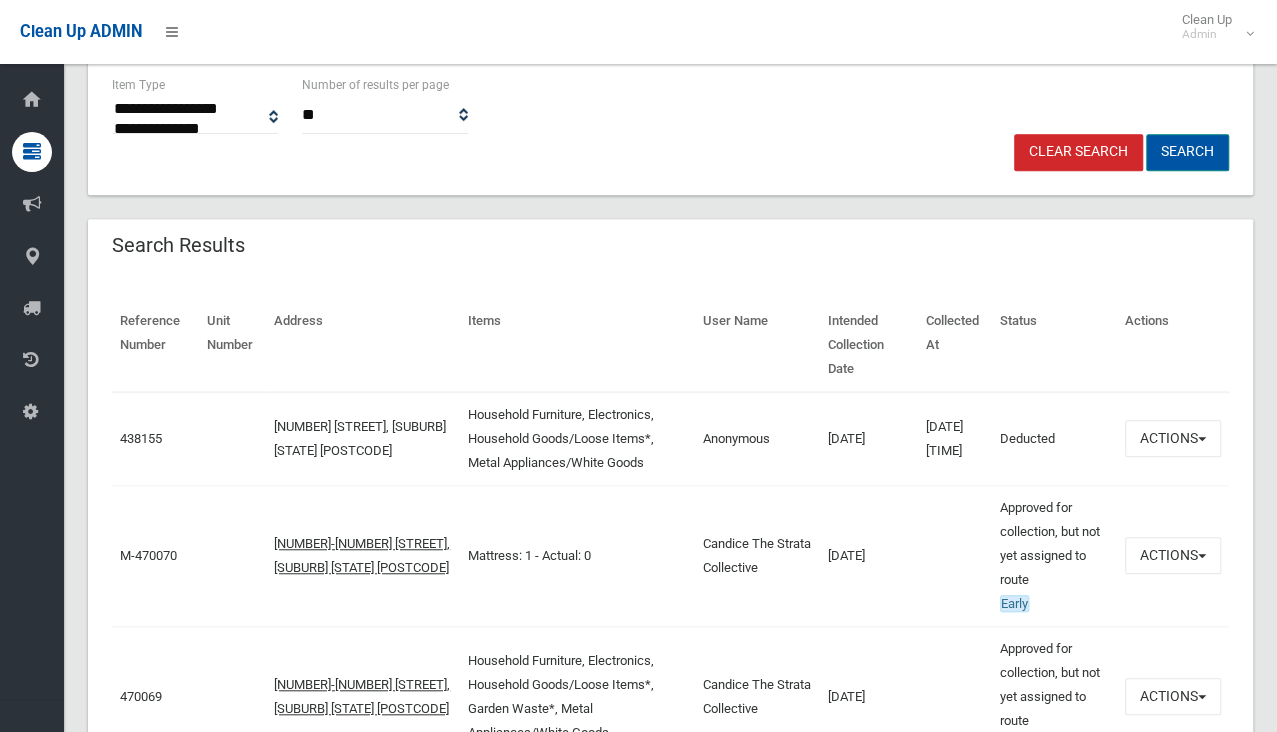 scroll, scrollTop: 700, scrollLeft: 0, axis: vertical 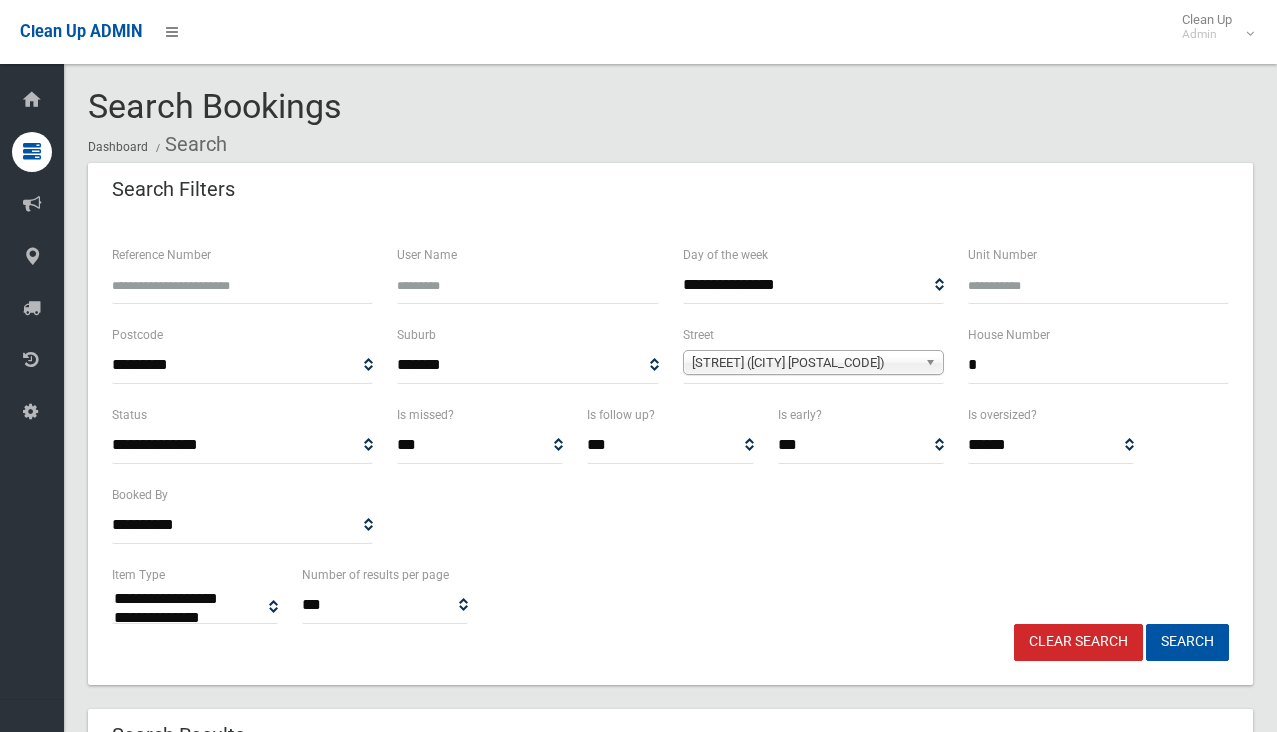 select 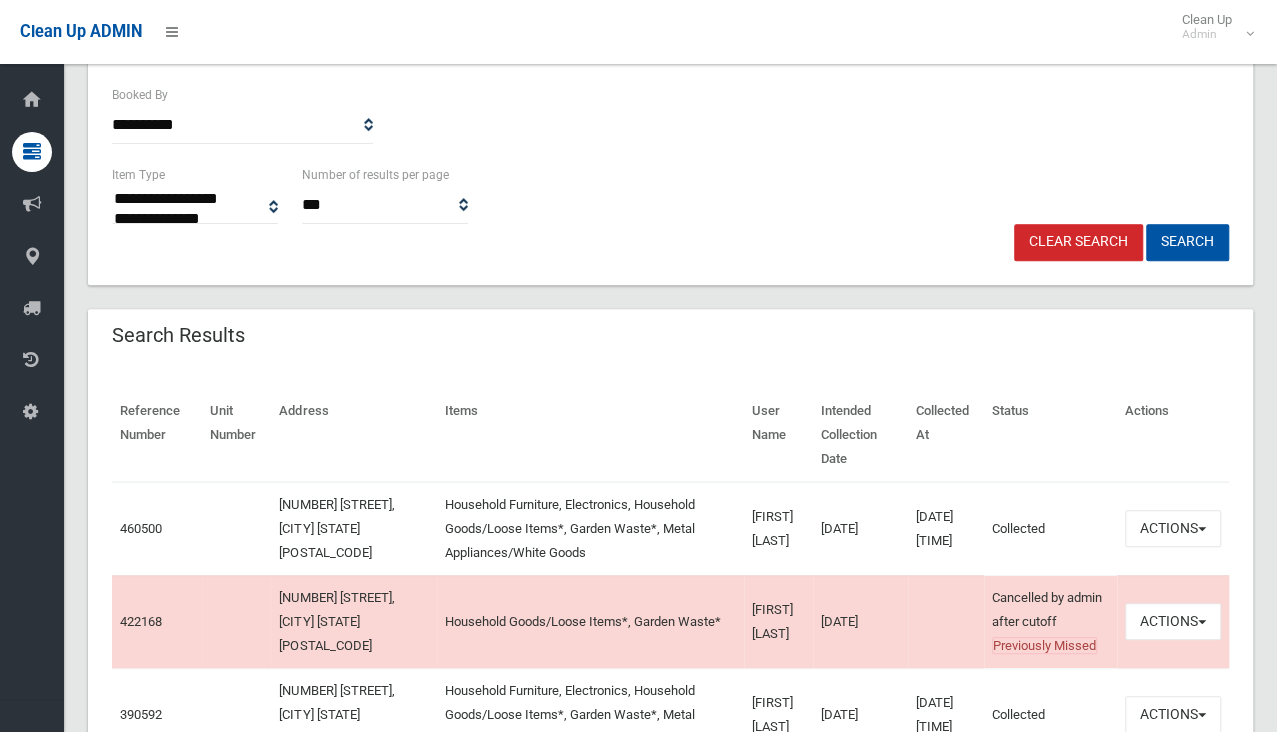 scroll, scrollTop: 400, scrollLeft: 0, axis: vertical 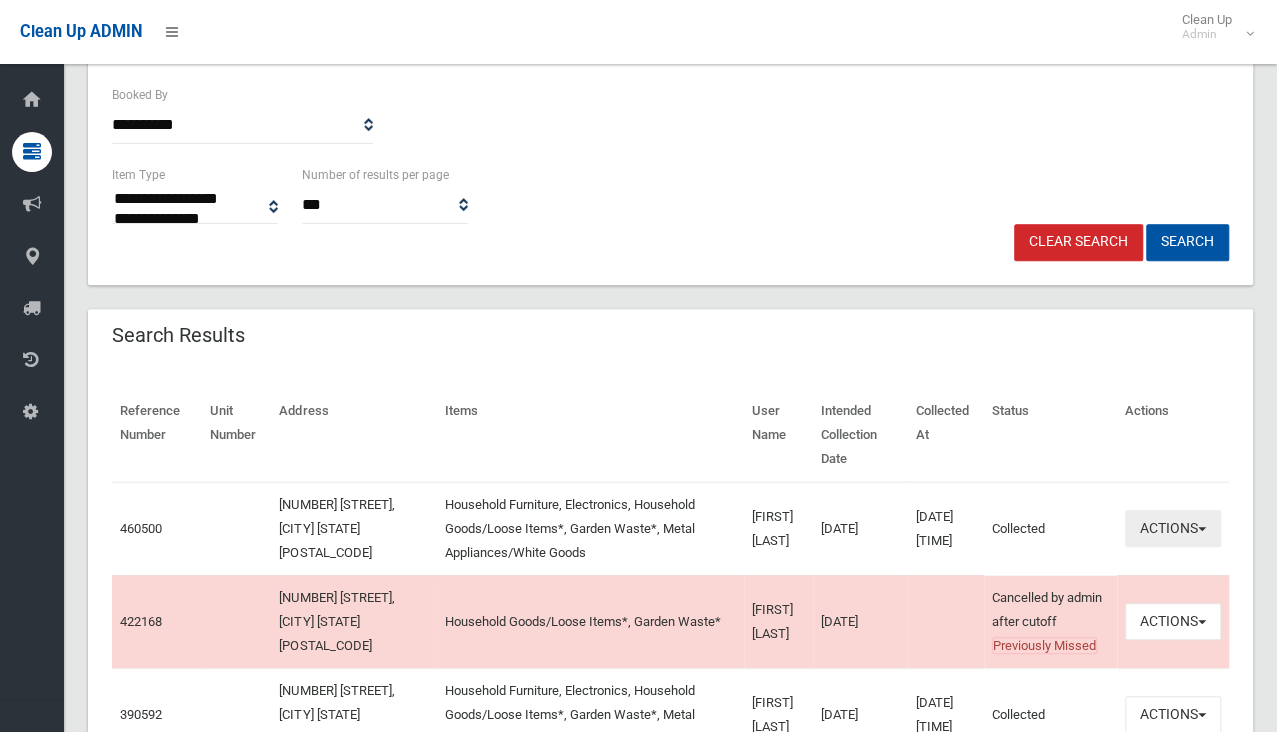 click on "Actions" at bounding box center (1173, 528) 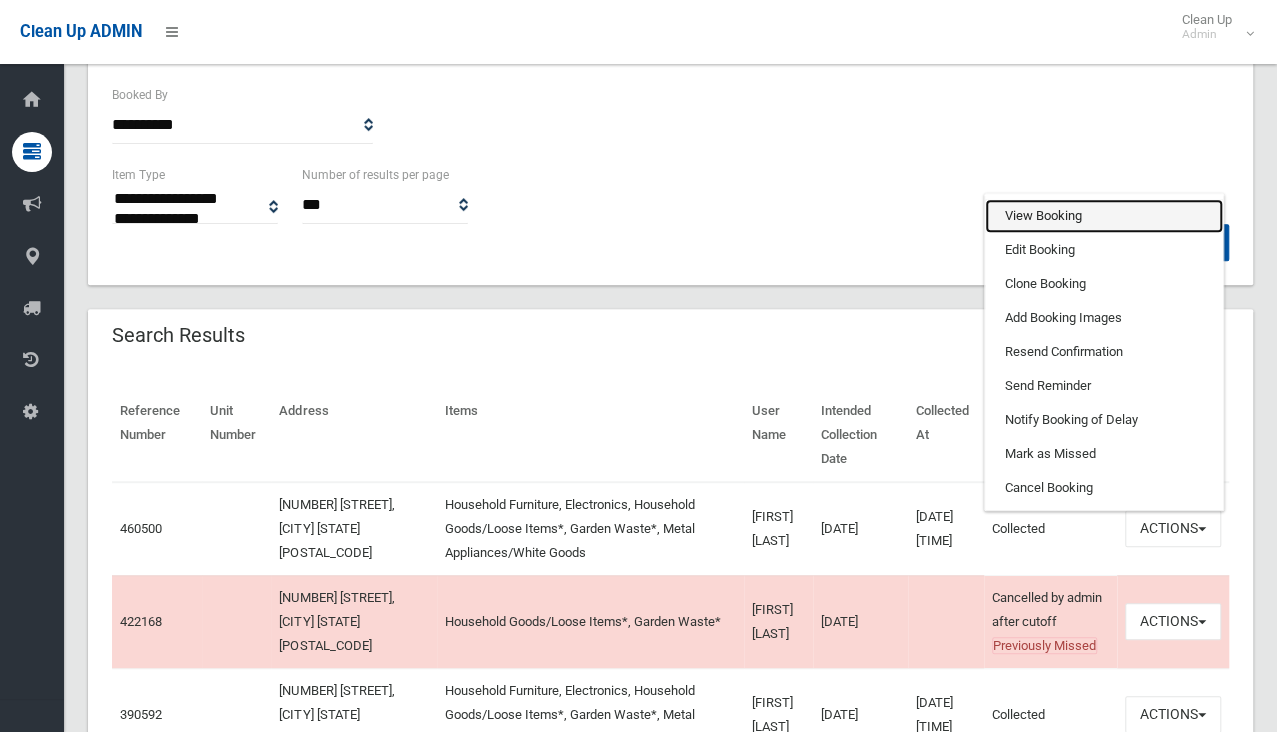 click on "View Booking" at bounding box center (1104, 216) 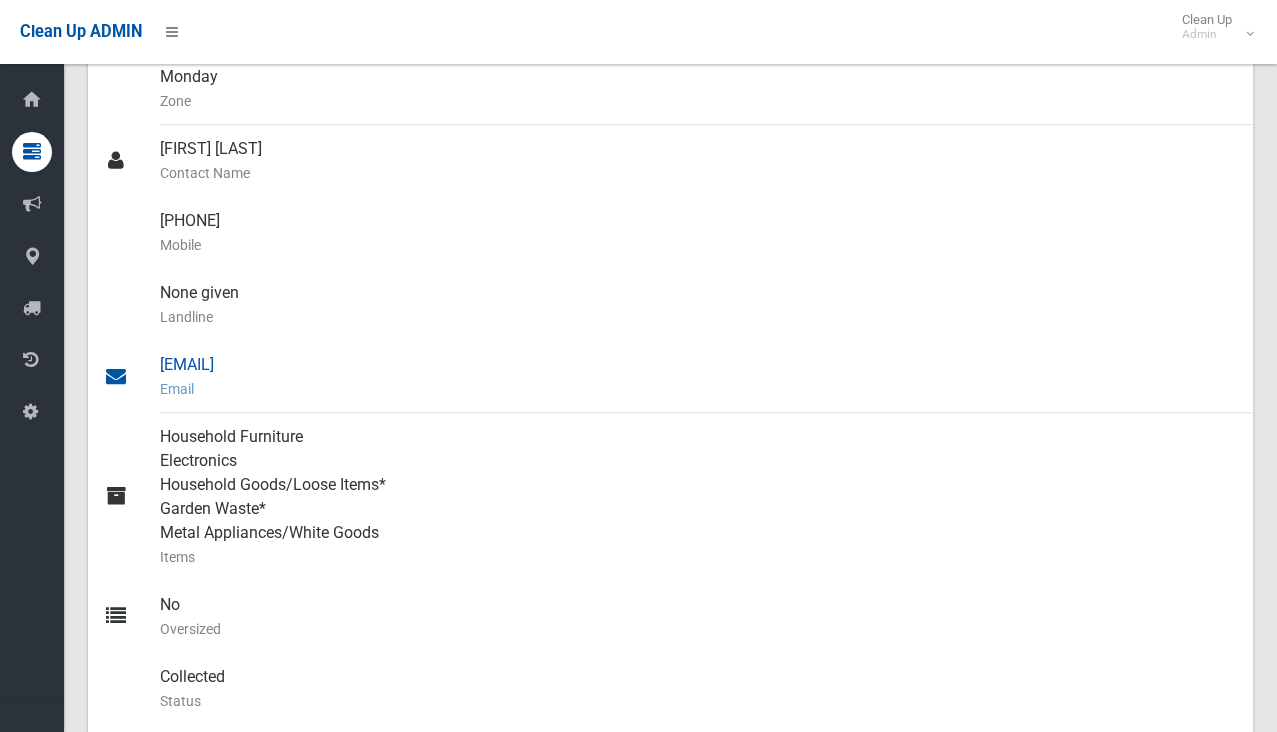 scroll, scrollTop: 700, scrollLeft: 0, axis: vertical 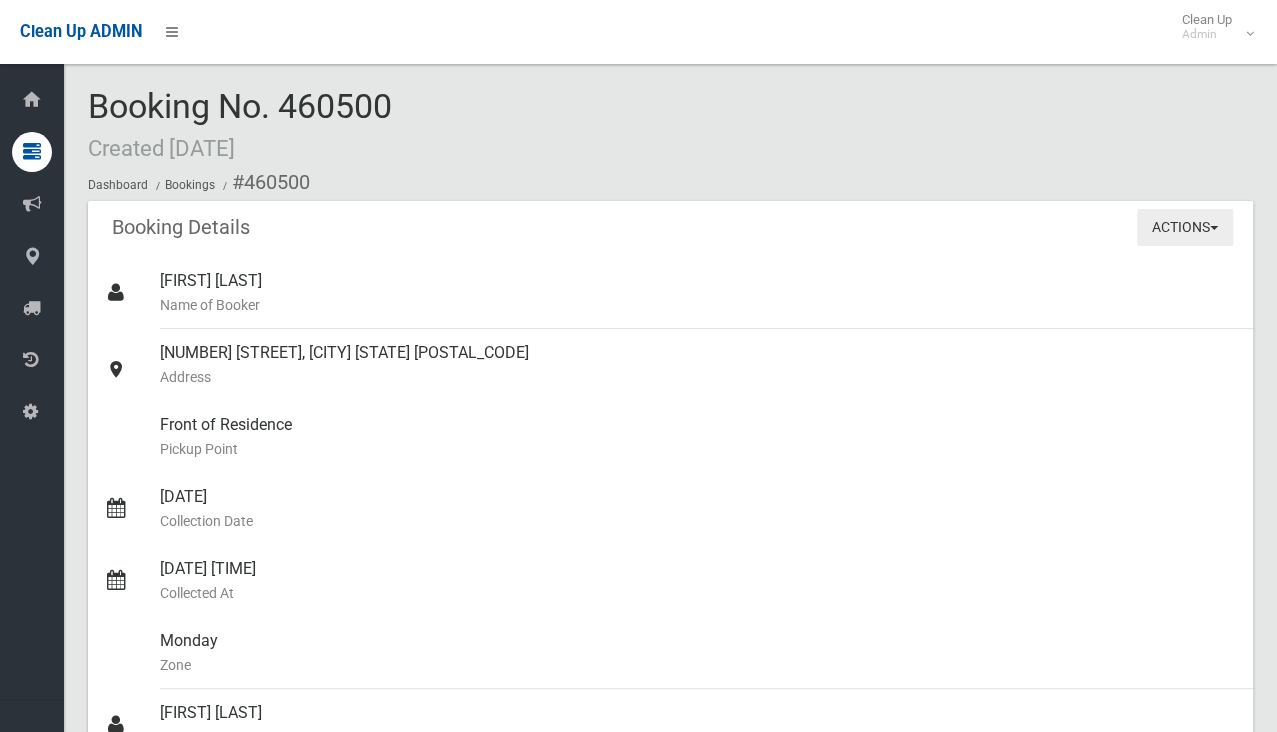 click on "Actions" at bounding box center [1185, 227] 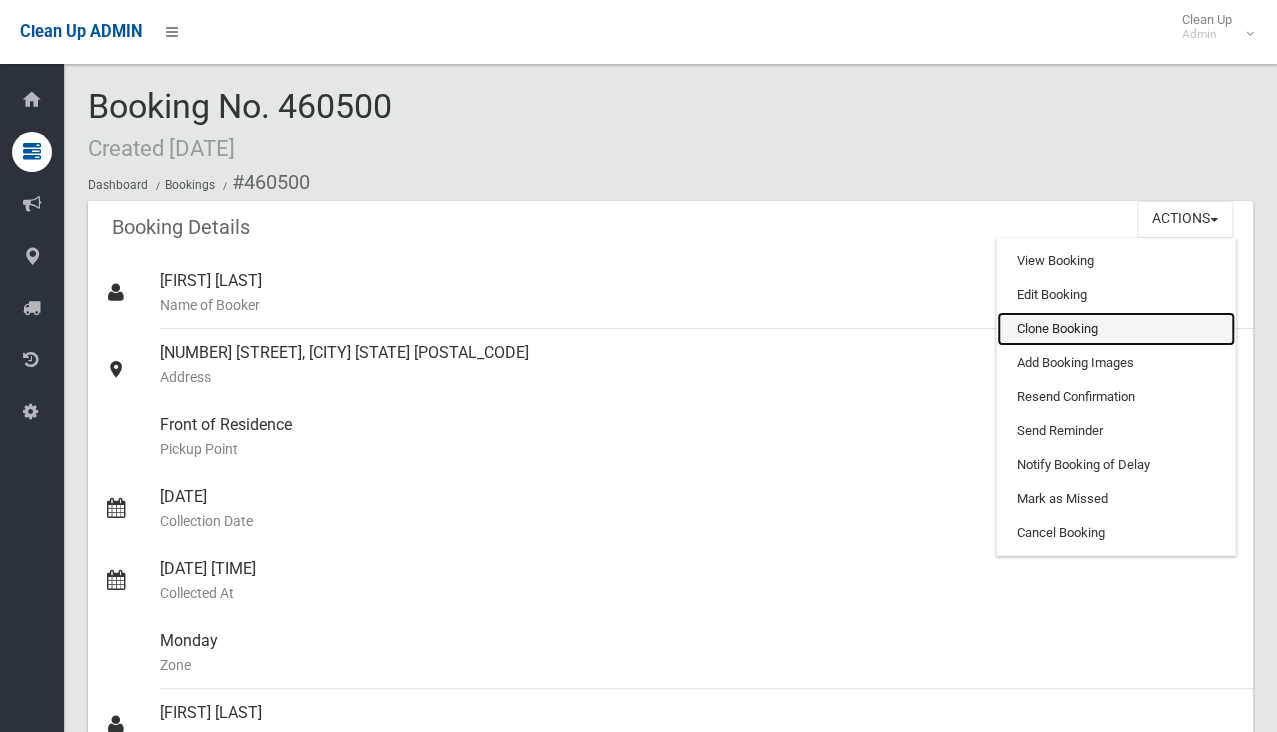 click on "Clone Booking" at bounding box center [1116, 329] 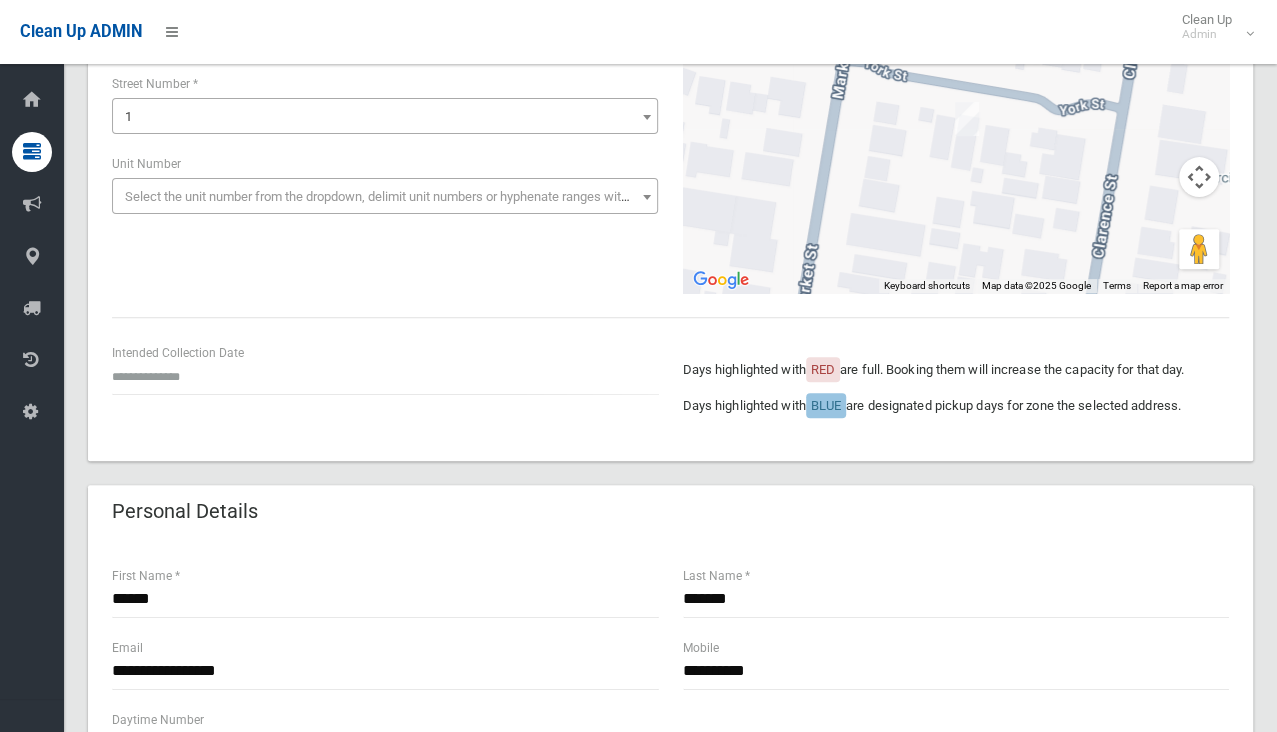 scroll, scrollTop: 200, scrollLeft: 0, axis: vertical 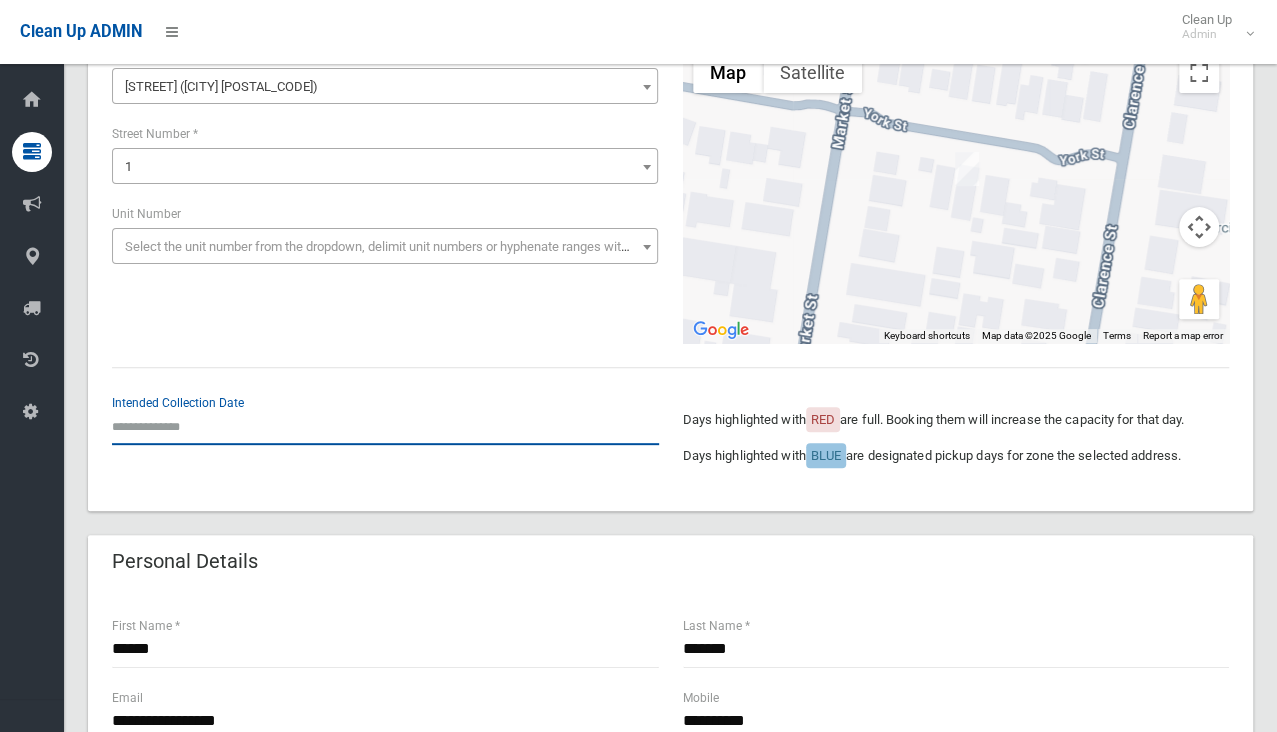 click at bounding box center [385, 426] 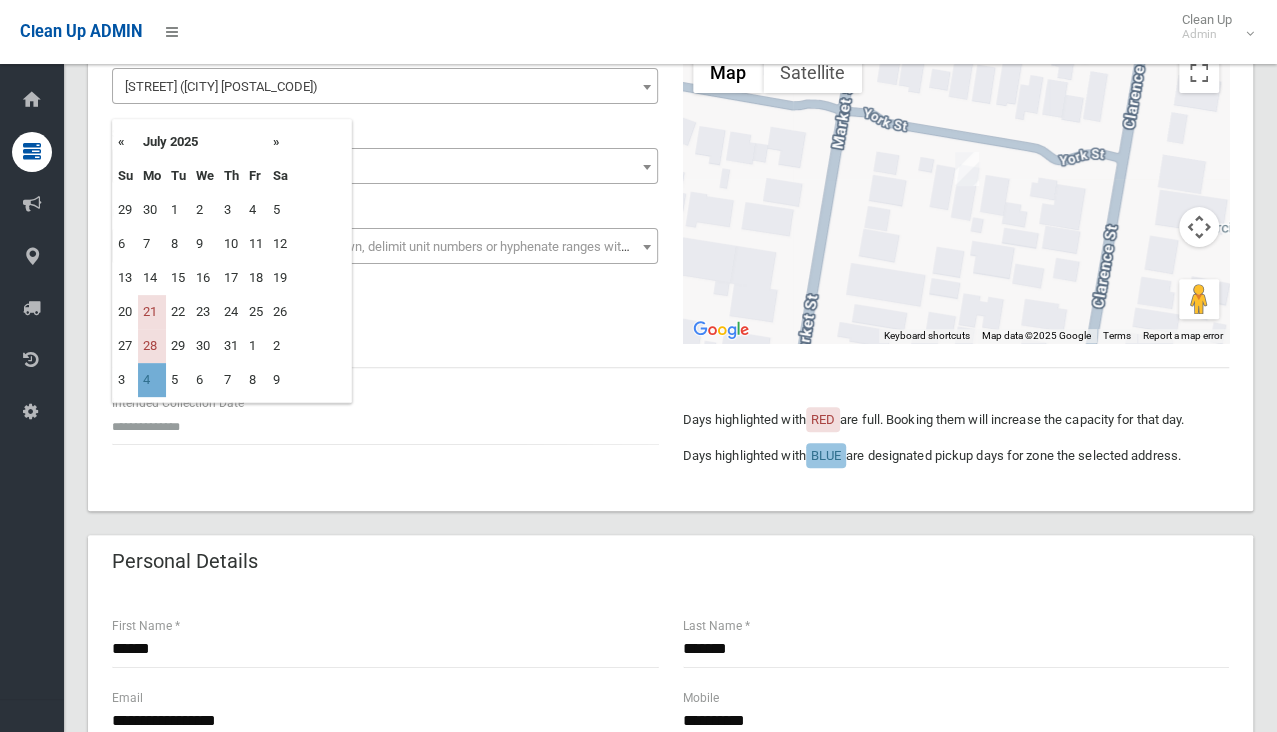 click on "4" at bounding box center (152, 380) 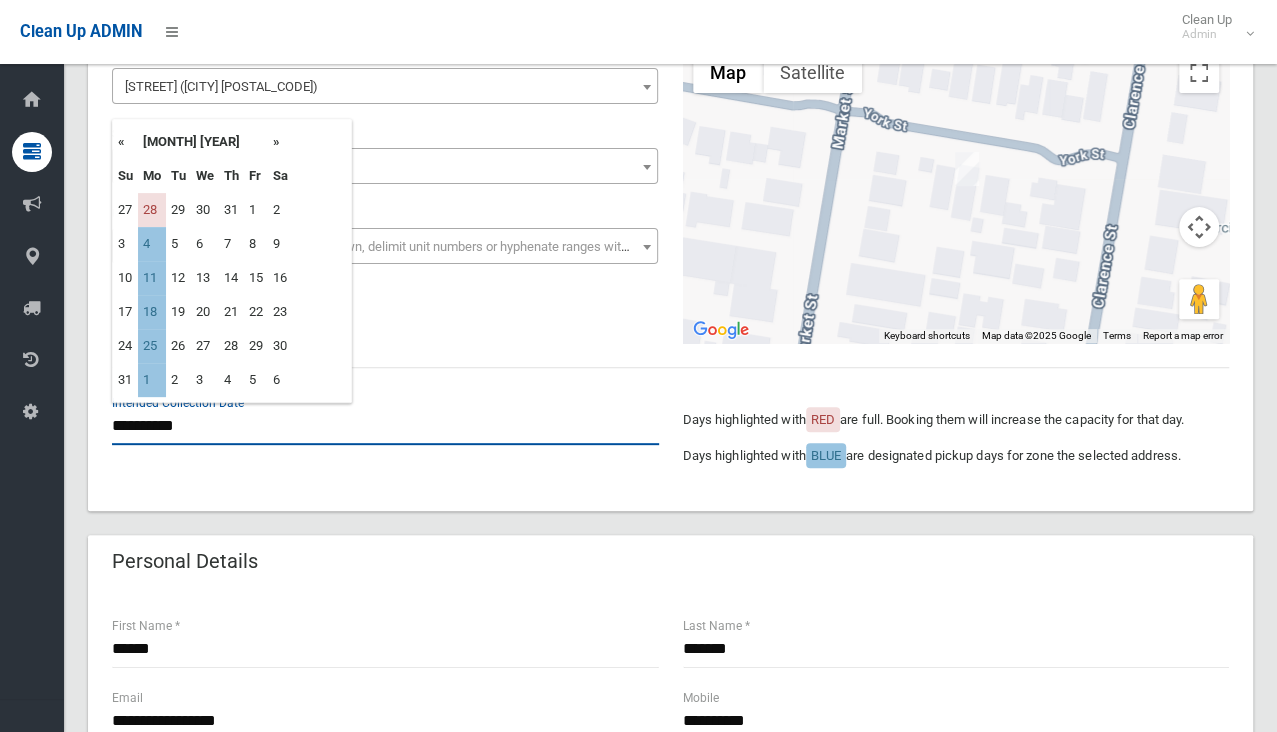 click on "**********" at bounding box center (385, 426) 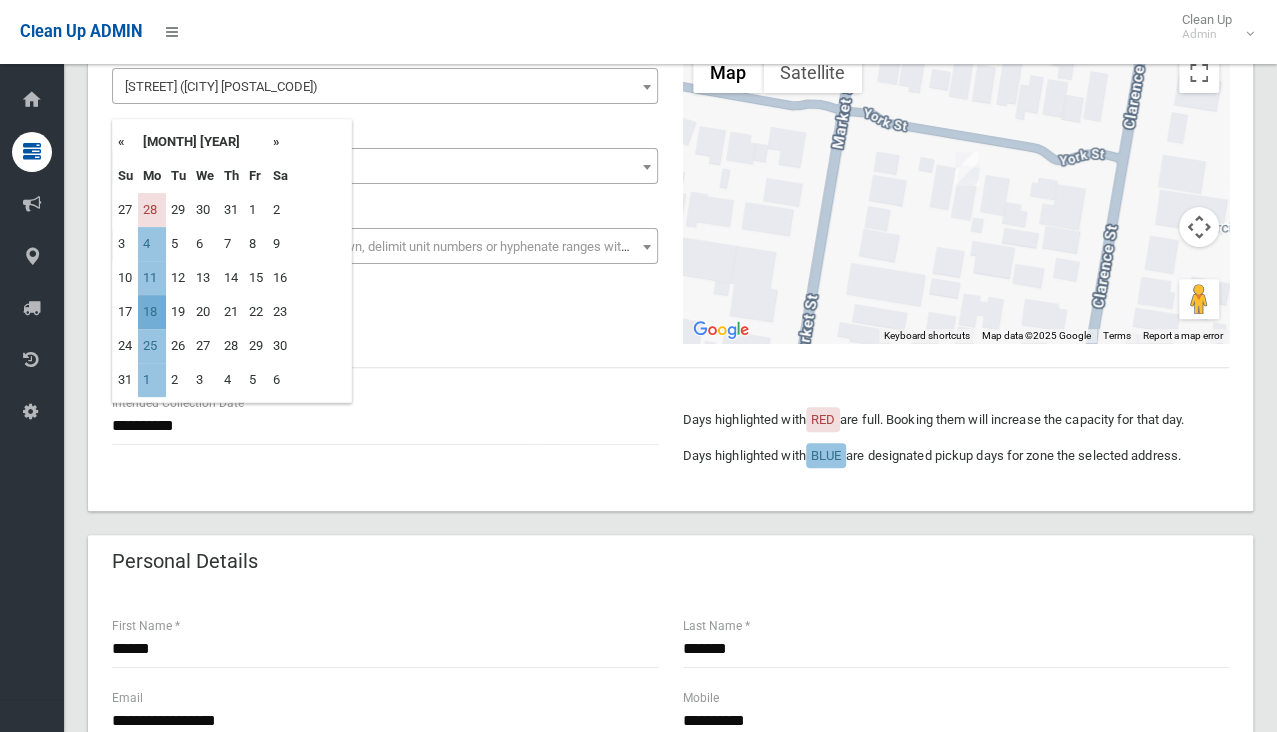 click on "18" at bounding box center [152, 312] 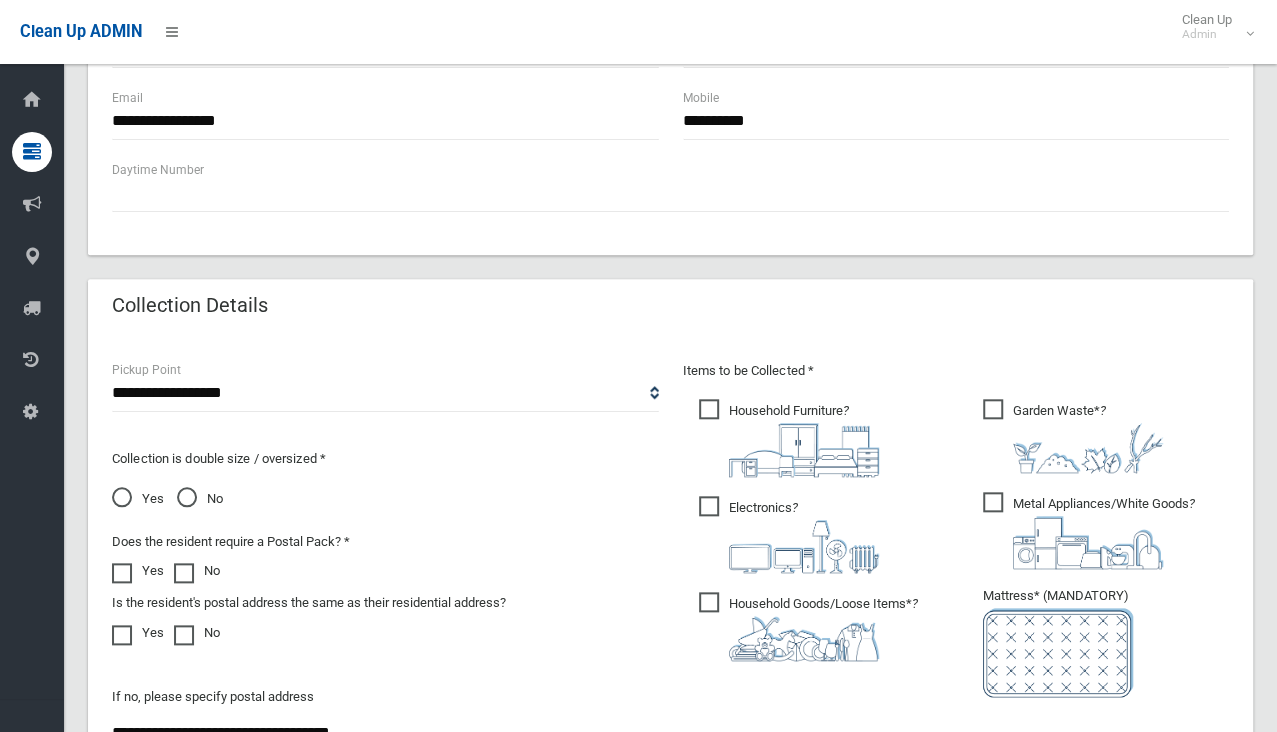 scroll, scrollTop: 1000, scrollLeft: 0, axis: vertical 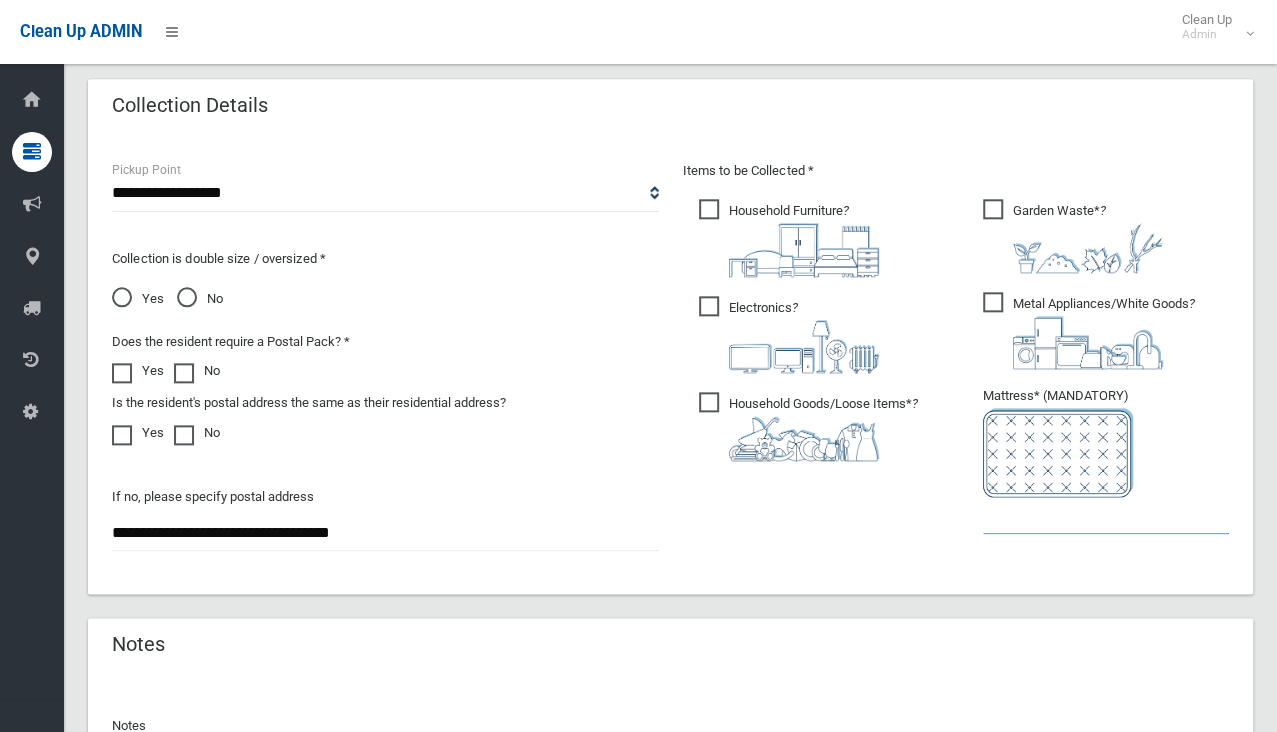 click at bounding box center (1106, 515) 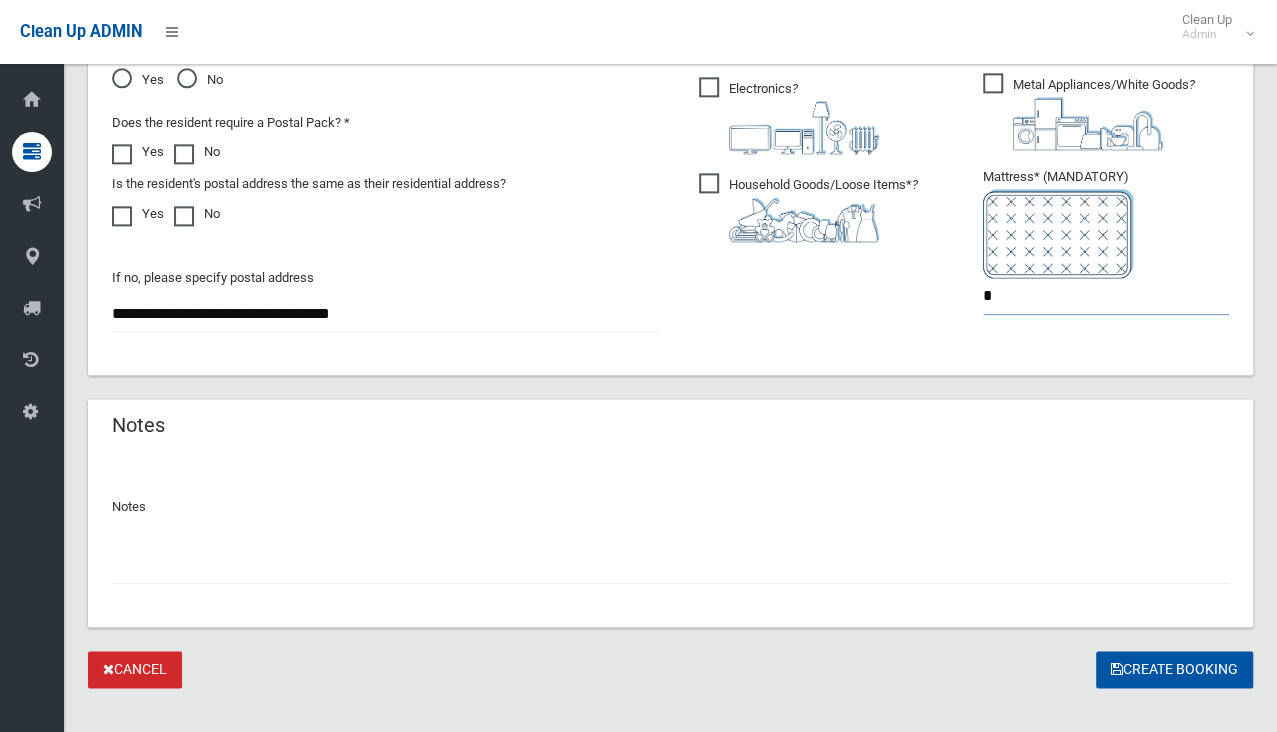 scroll, scrollTop: 1246, scrollLeft: 0, axis: vertical 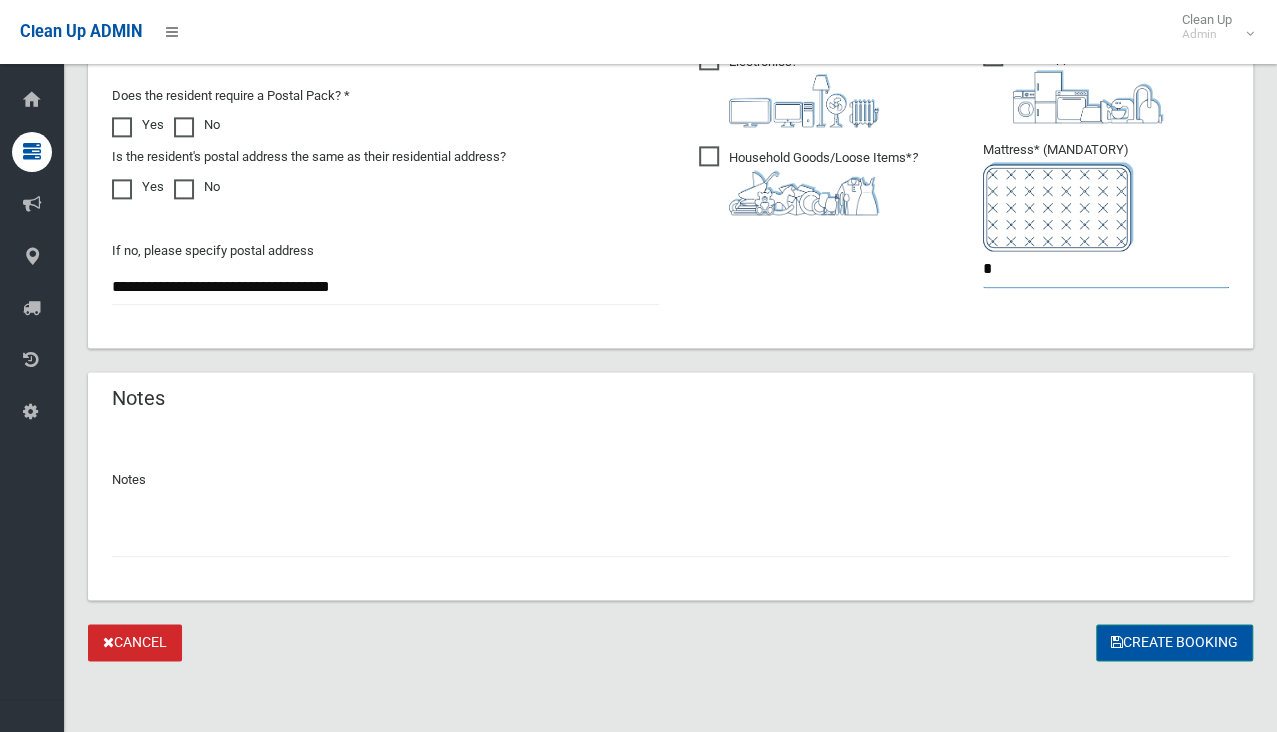 type on "*" 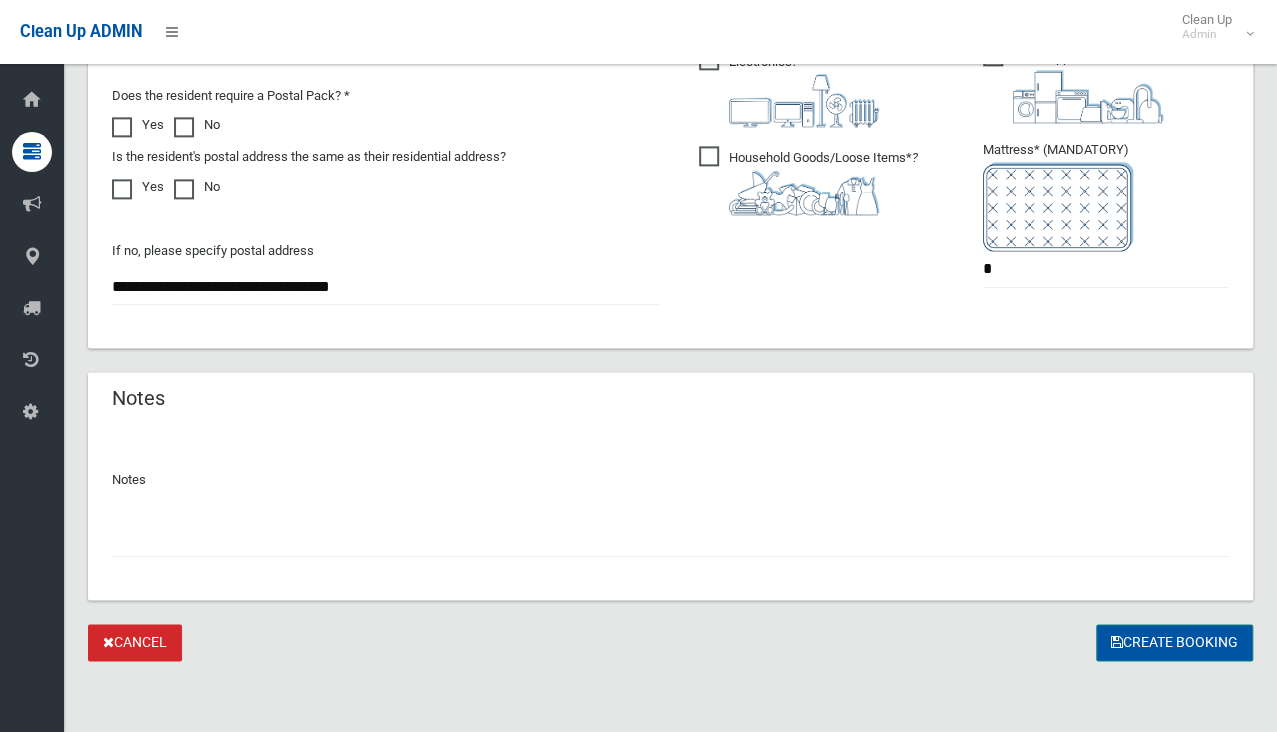 click on "Create Booking" at bounding box center [1174, 642] 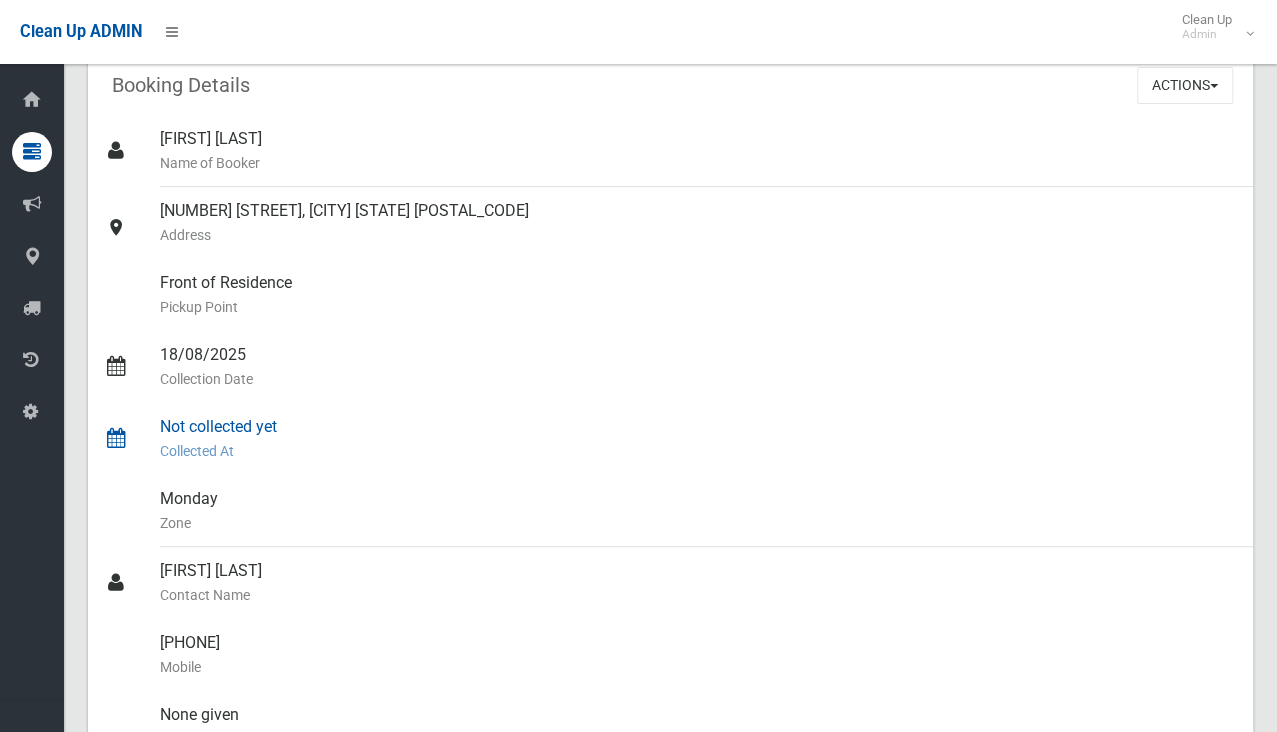 scroll, scrollTop: 0, scrollLeft: 0, axis: both 